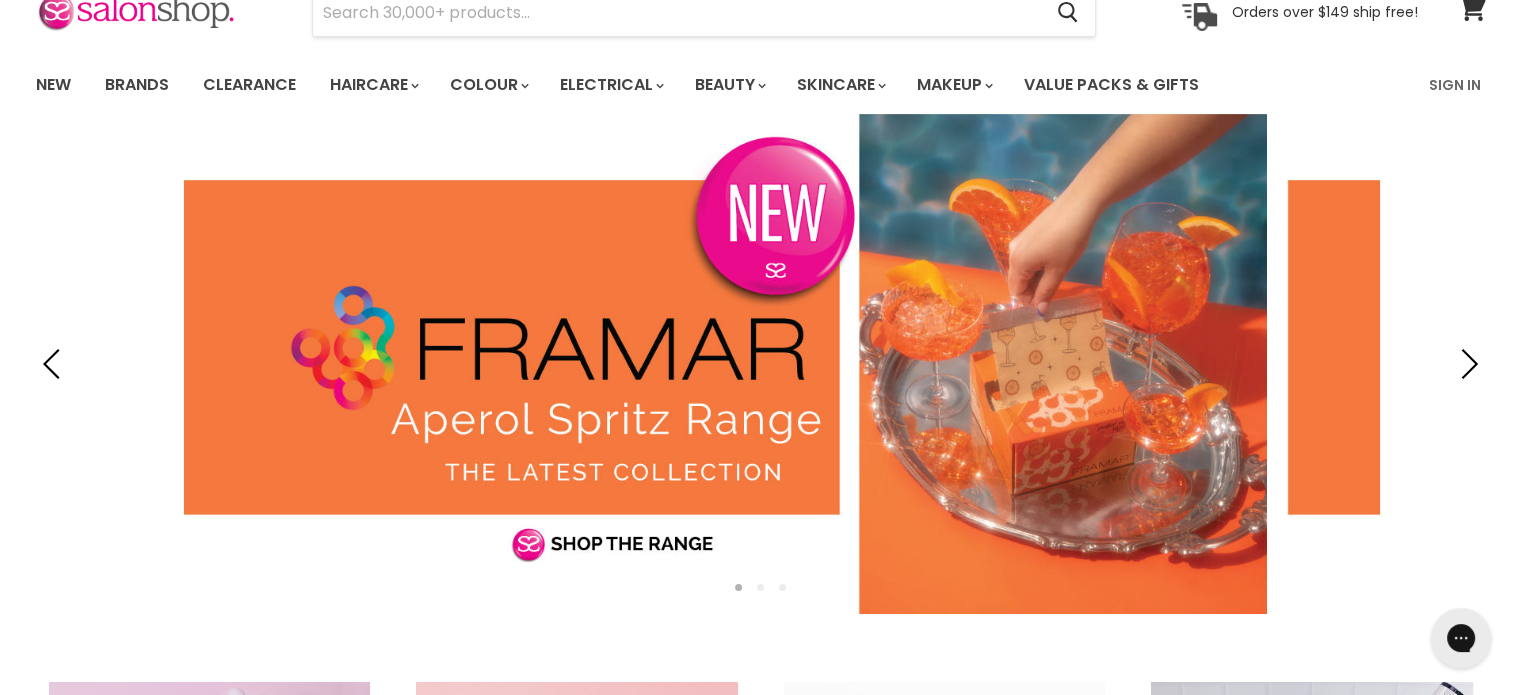 scroll, scrollTop: 0, scrollLeft: 0, axis: both 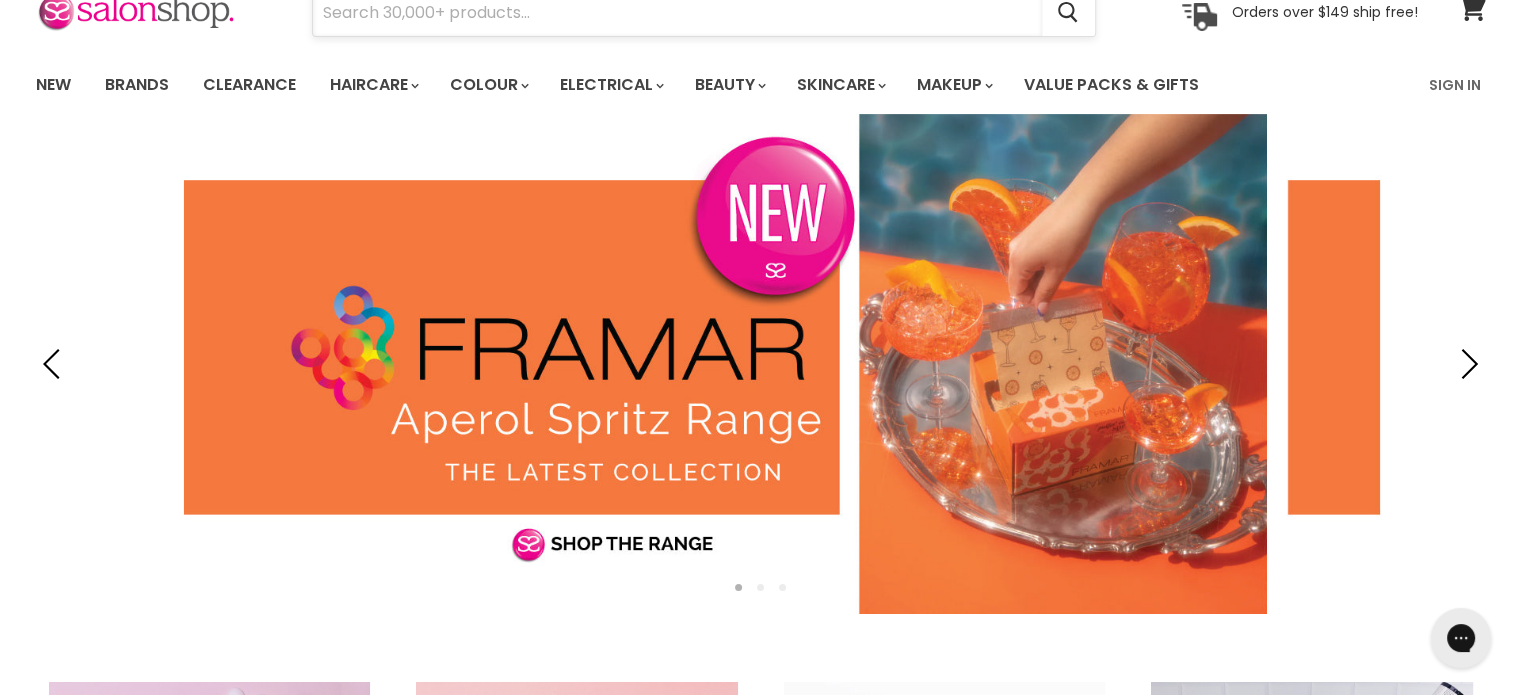 click at bounding box center (677, 13) 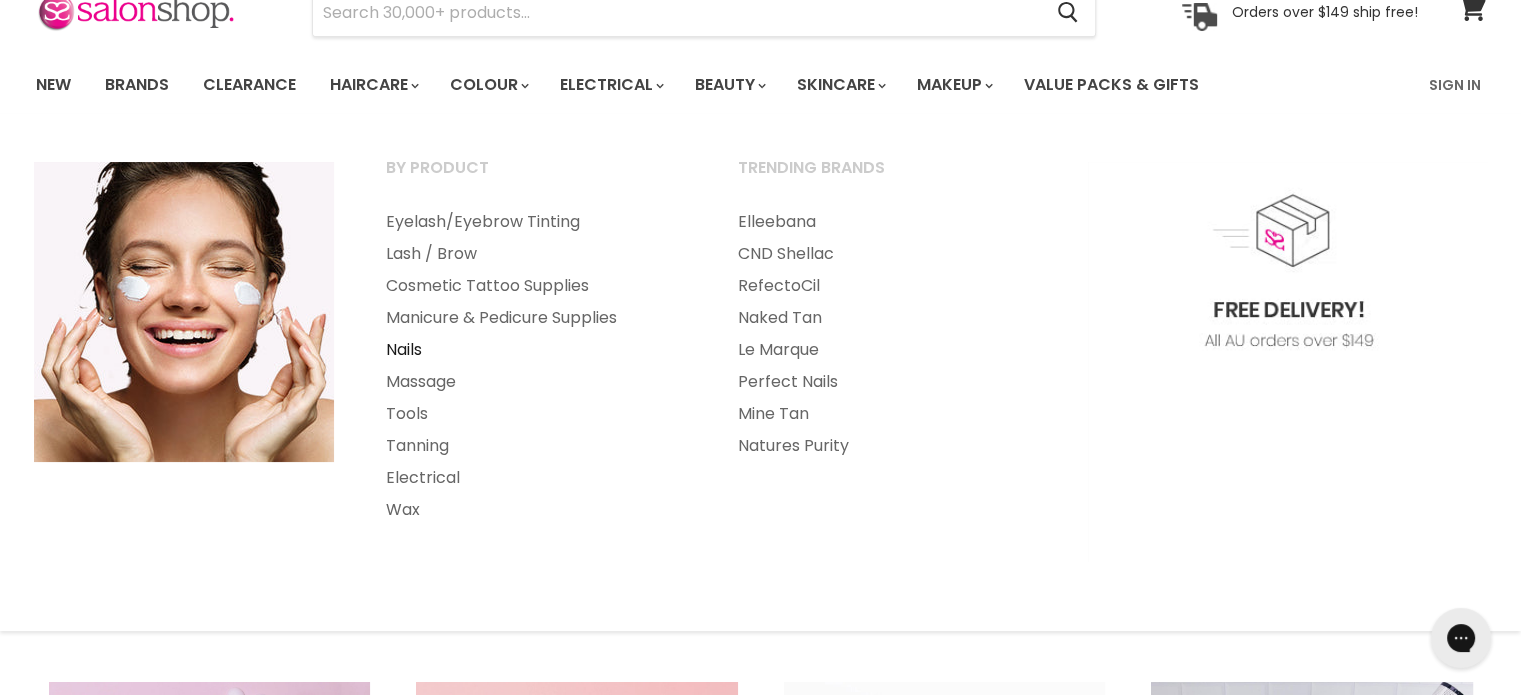 click on "Nails" at bounding box center (535, 350) 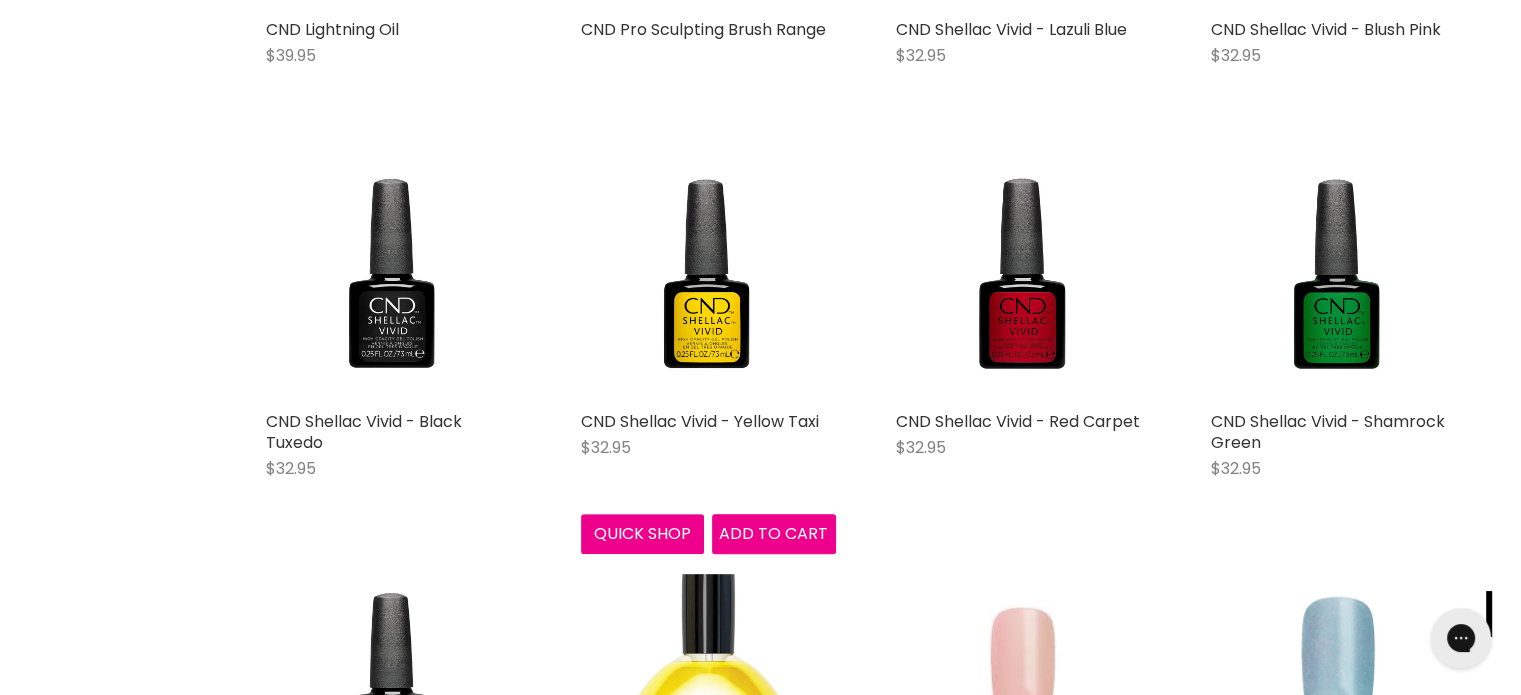 scroll, scrollTop: 871, scrollLeft: 0, axis: vertical 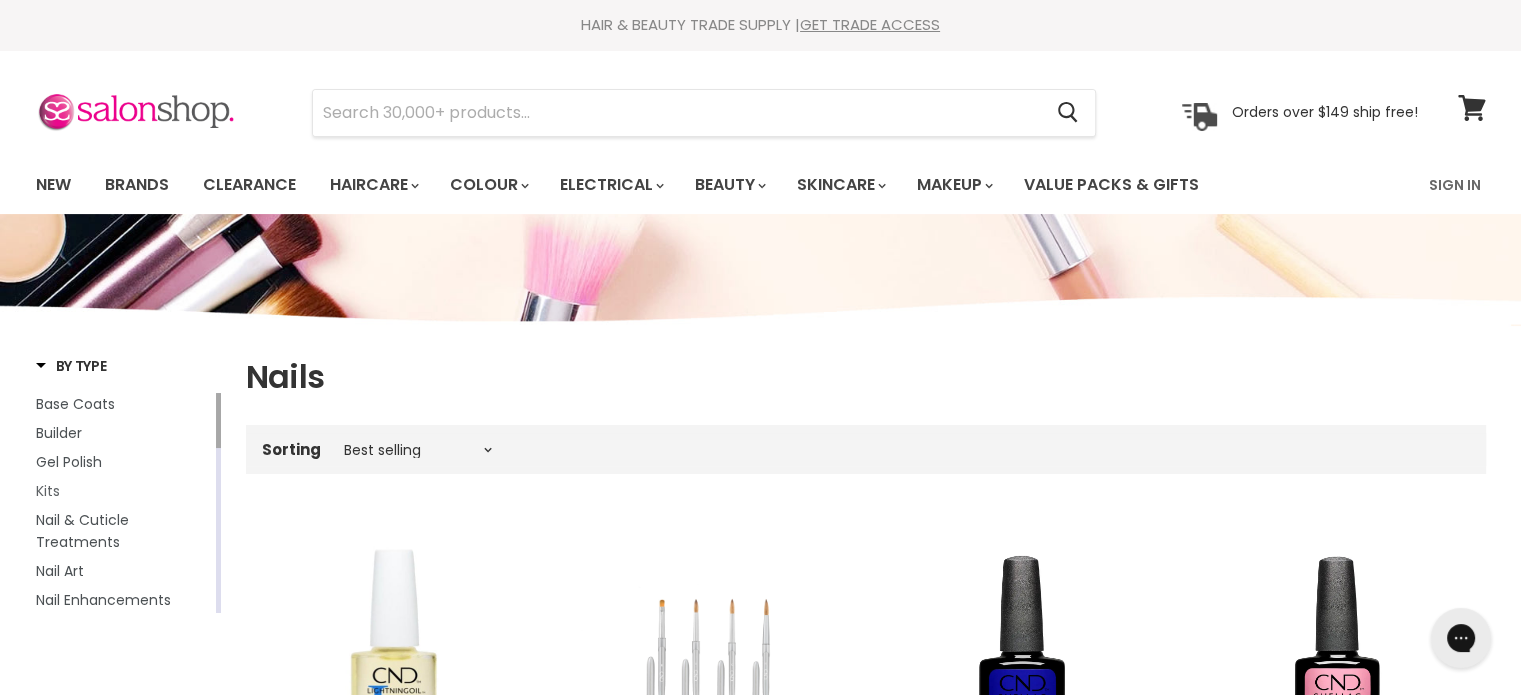 click on "Kits" at bounding box center [48, 491] 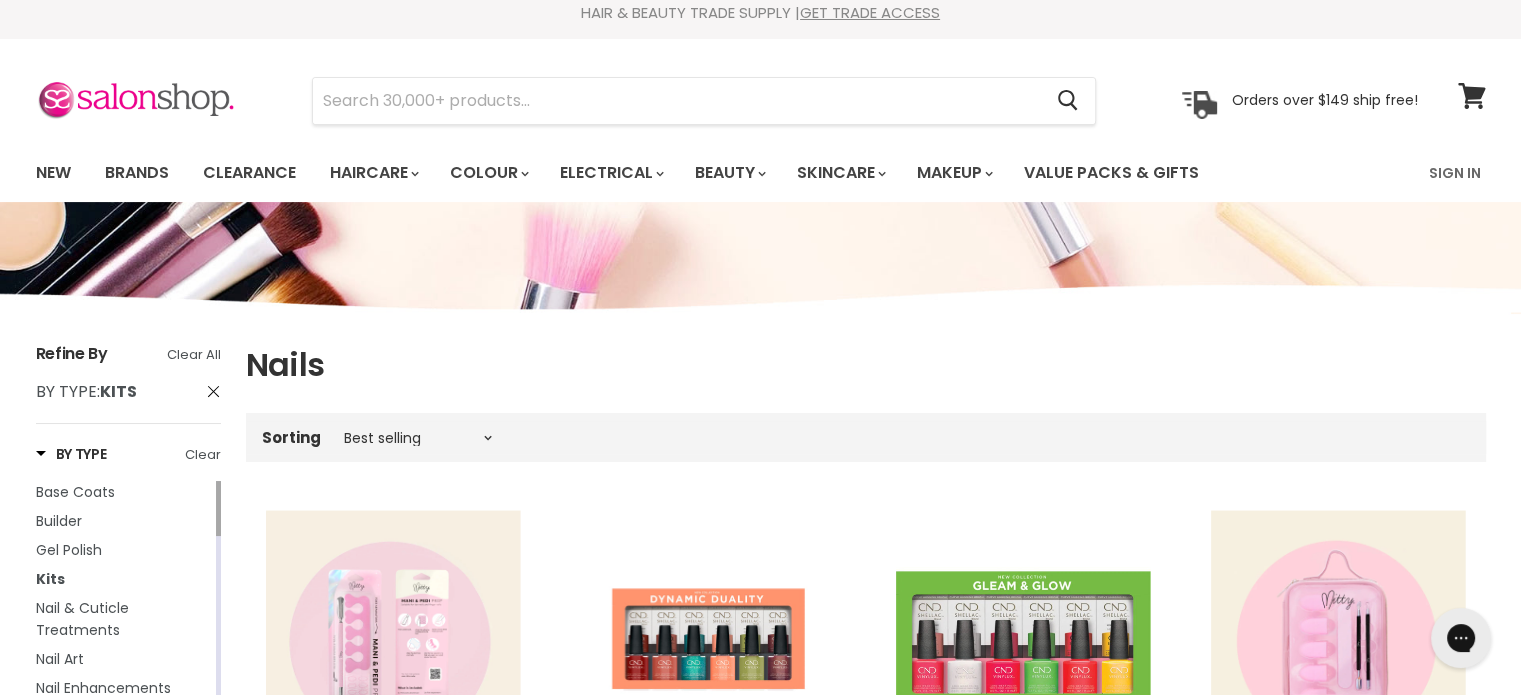 scroll, scrollTop: 0, scrollLeft: 0, axis: both 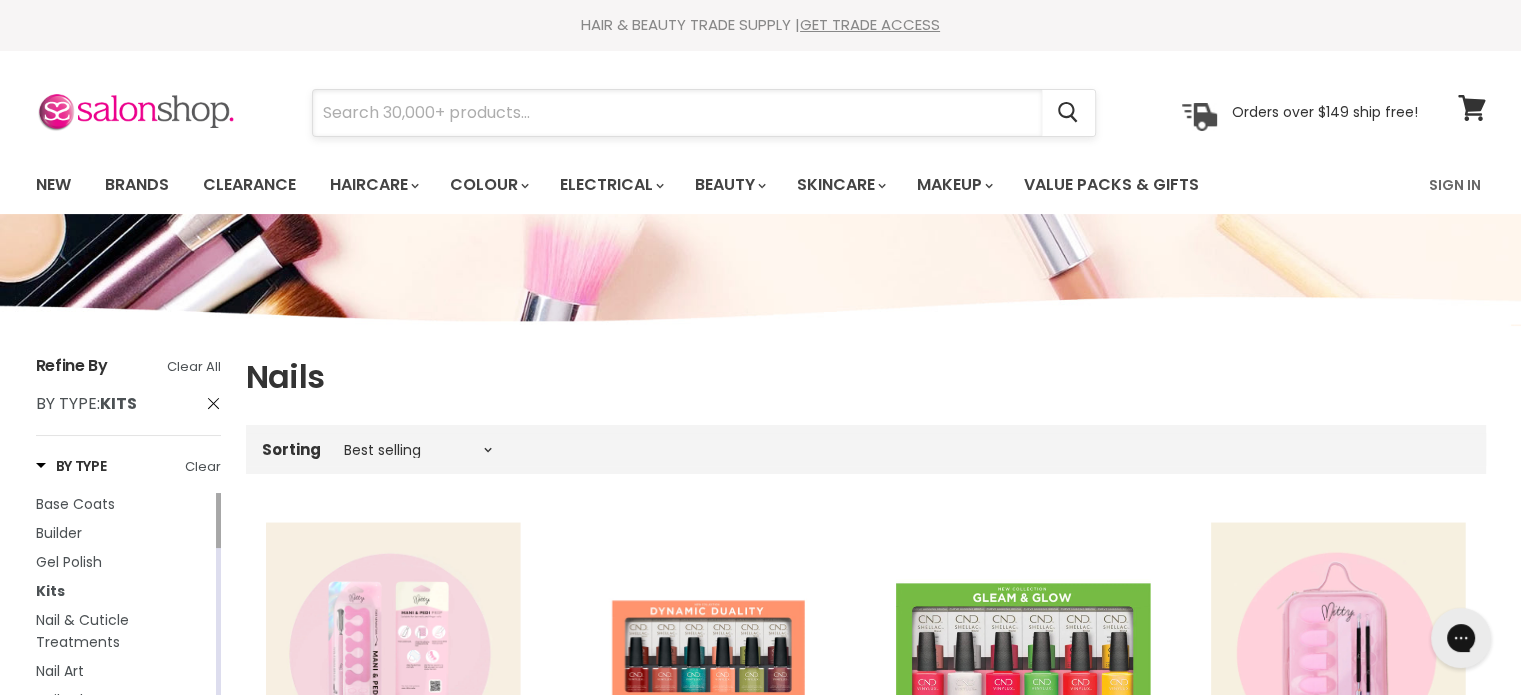 click at bounding box center [677, 113] 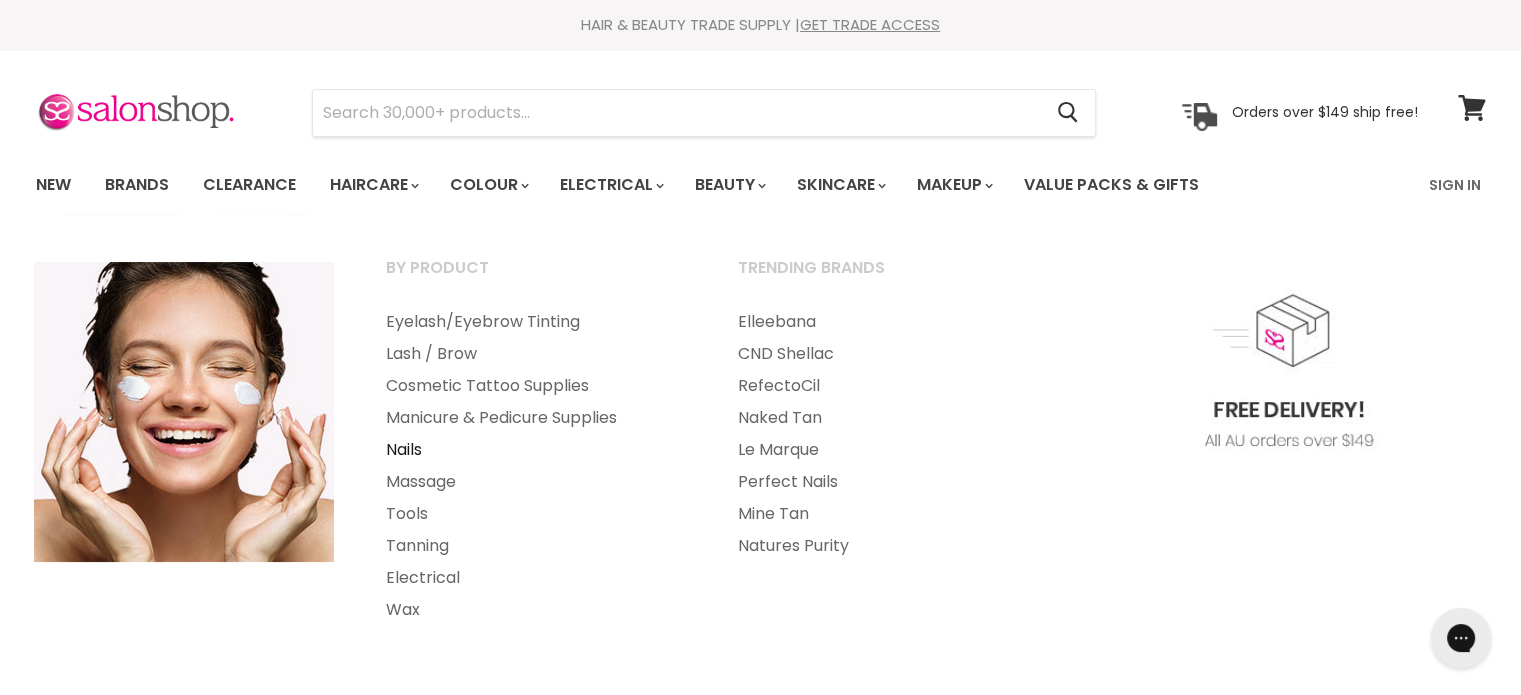 click on "Nails" at bounding box center (535, 450) 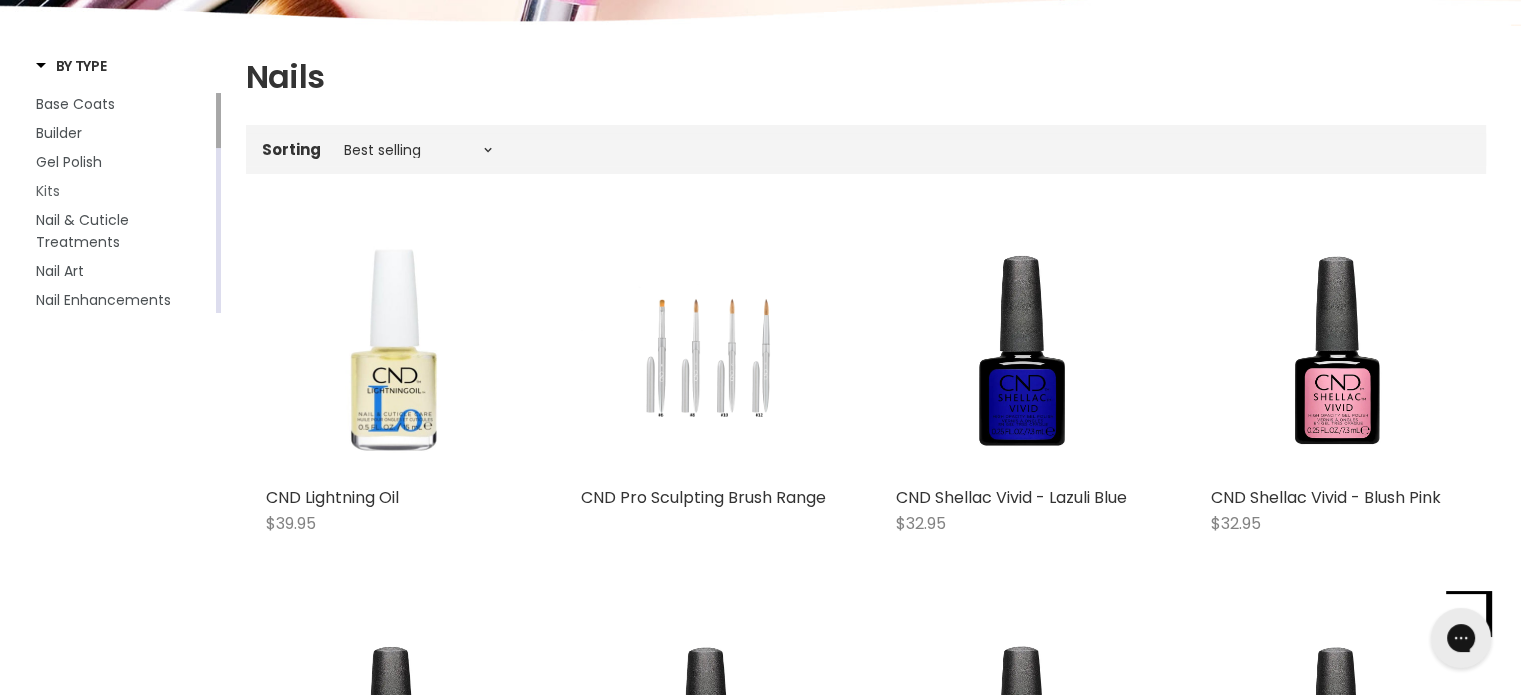 scroll, scrollTop: 0, scrollLeft: 0, axis: both 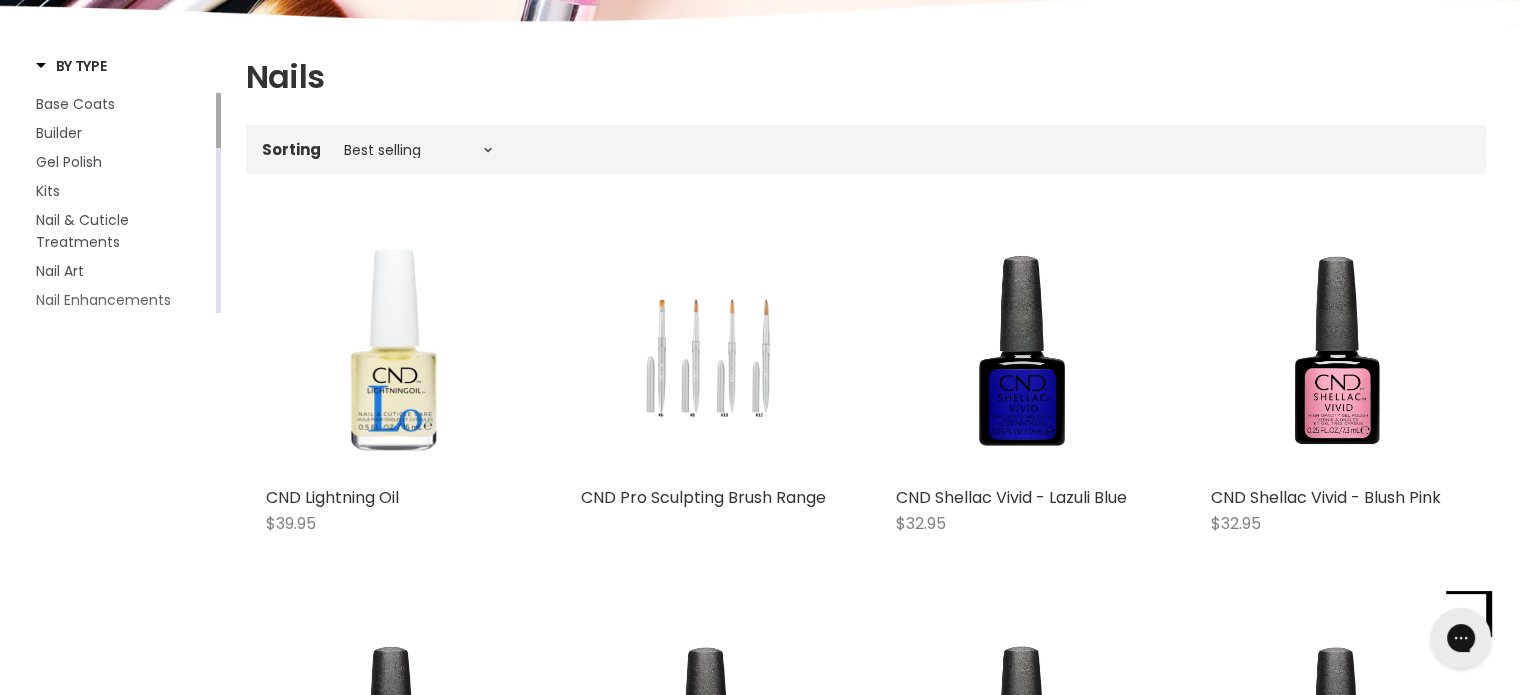 click on "Nail Enhancements" at bounding box center [103, 300] 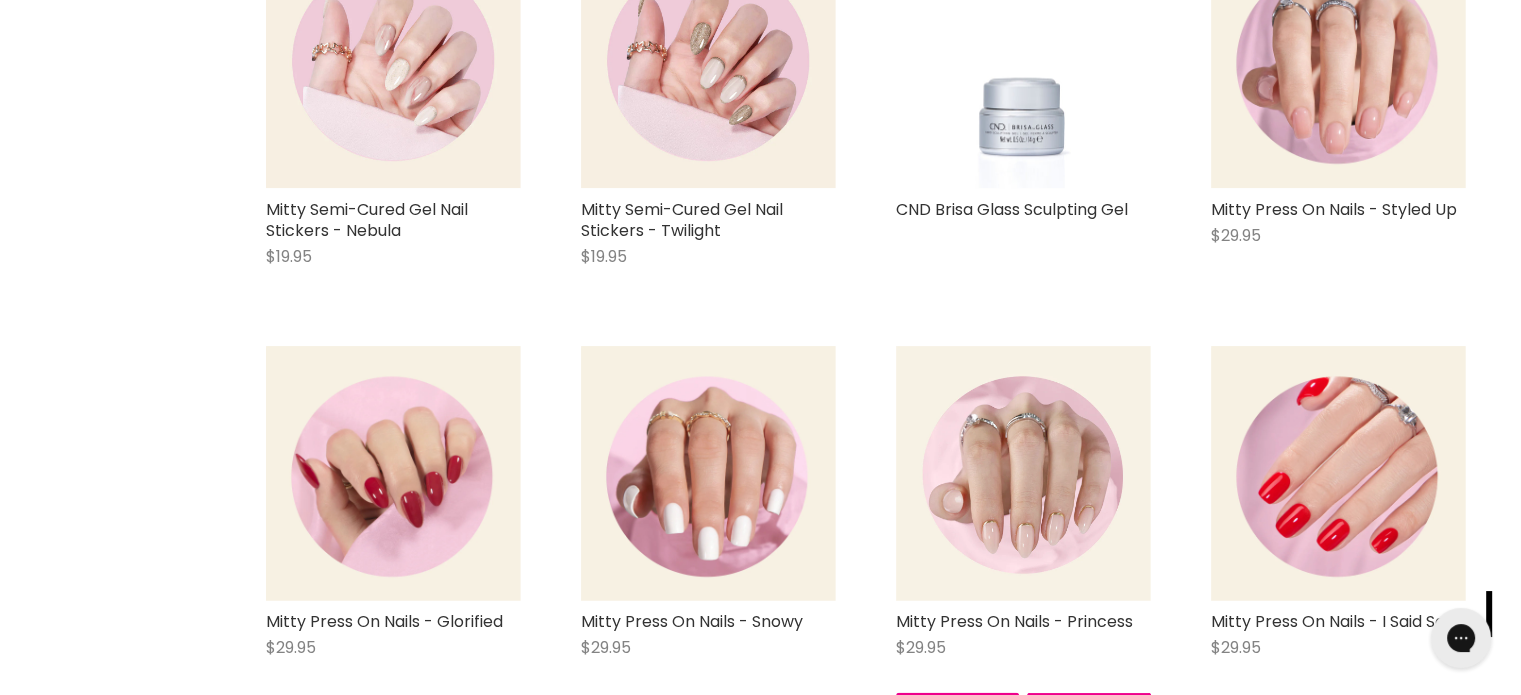 scroll, scrollTop: 4900, scrollLeft: 0, axis: vertical 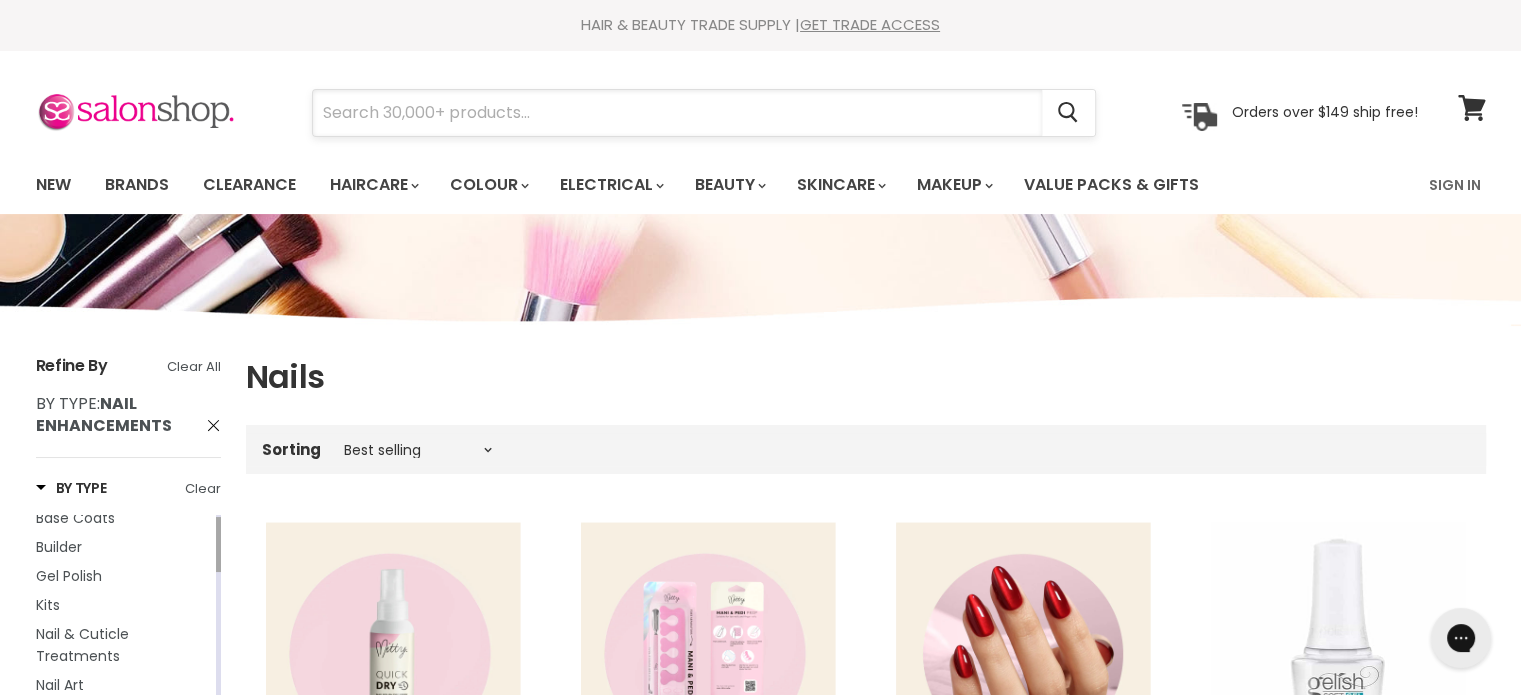 click at bounding box center [677, 113] 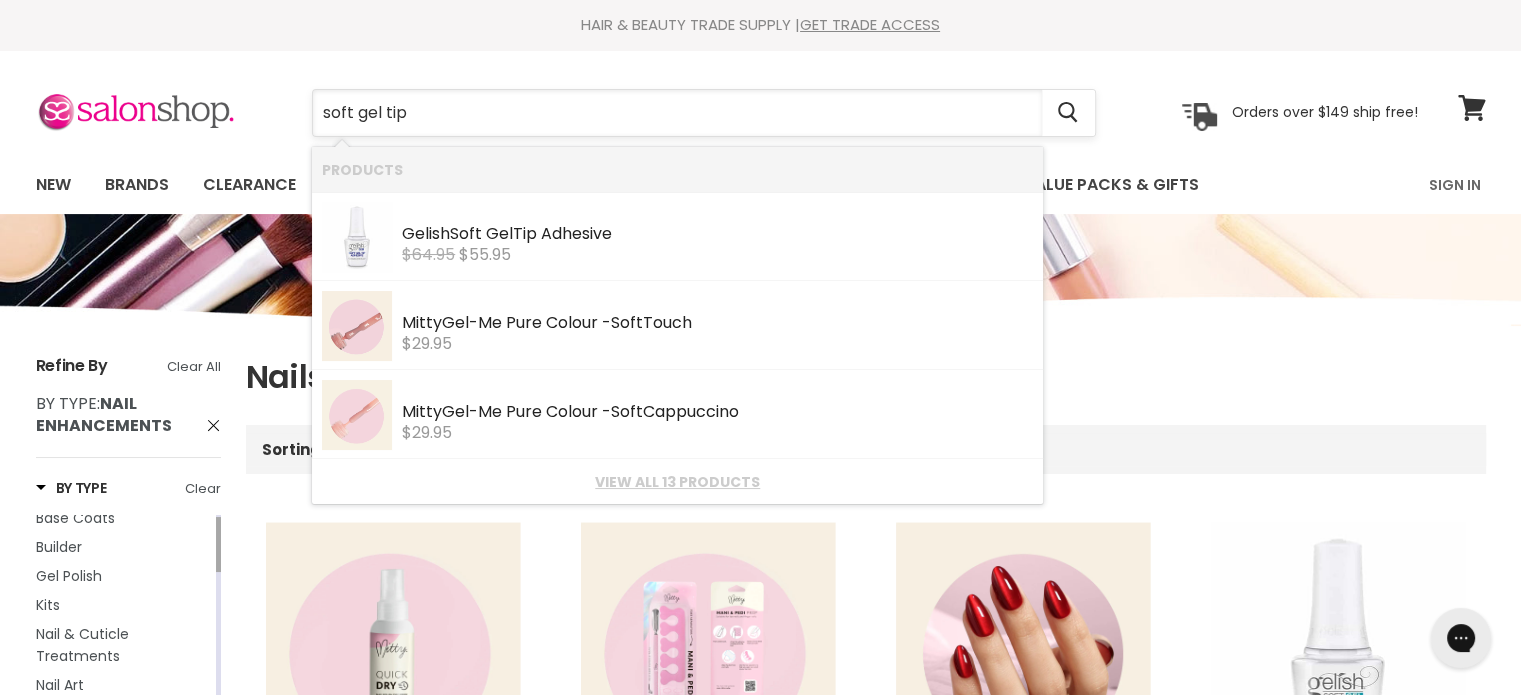 type on "soft gel tips" 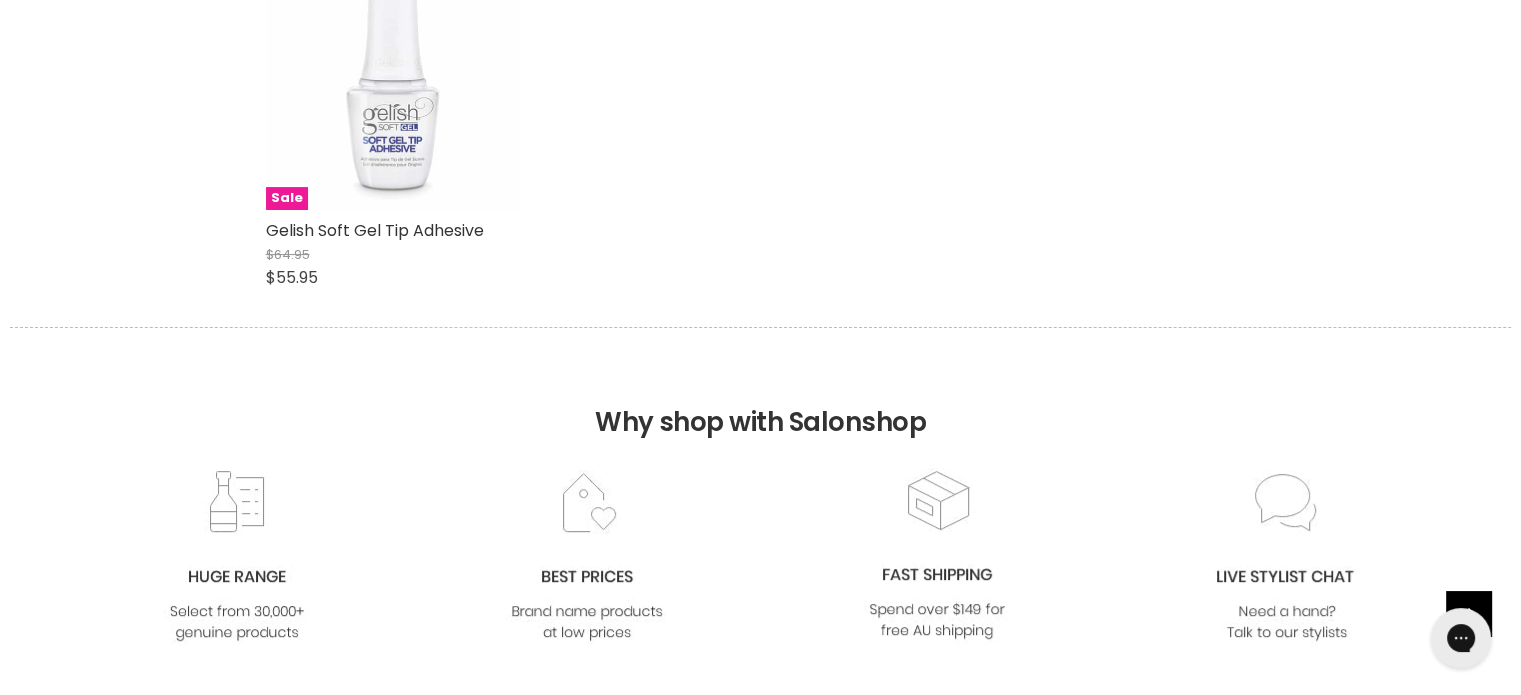 scroll, scrollTop: 500, scrollLeft: 0, axis: vertical 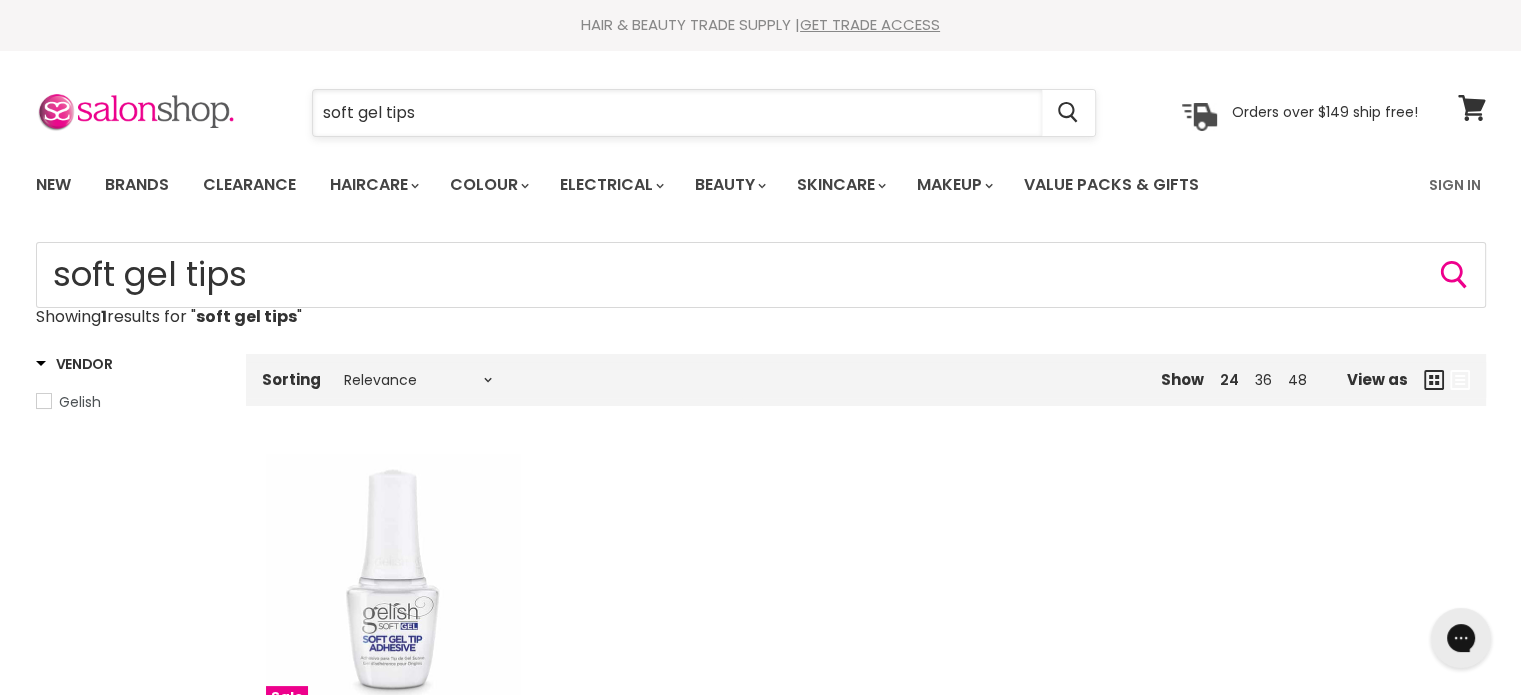 click on "soft gel tips" at bounding box center [677, 113] 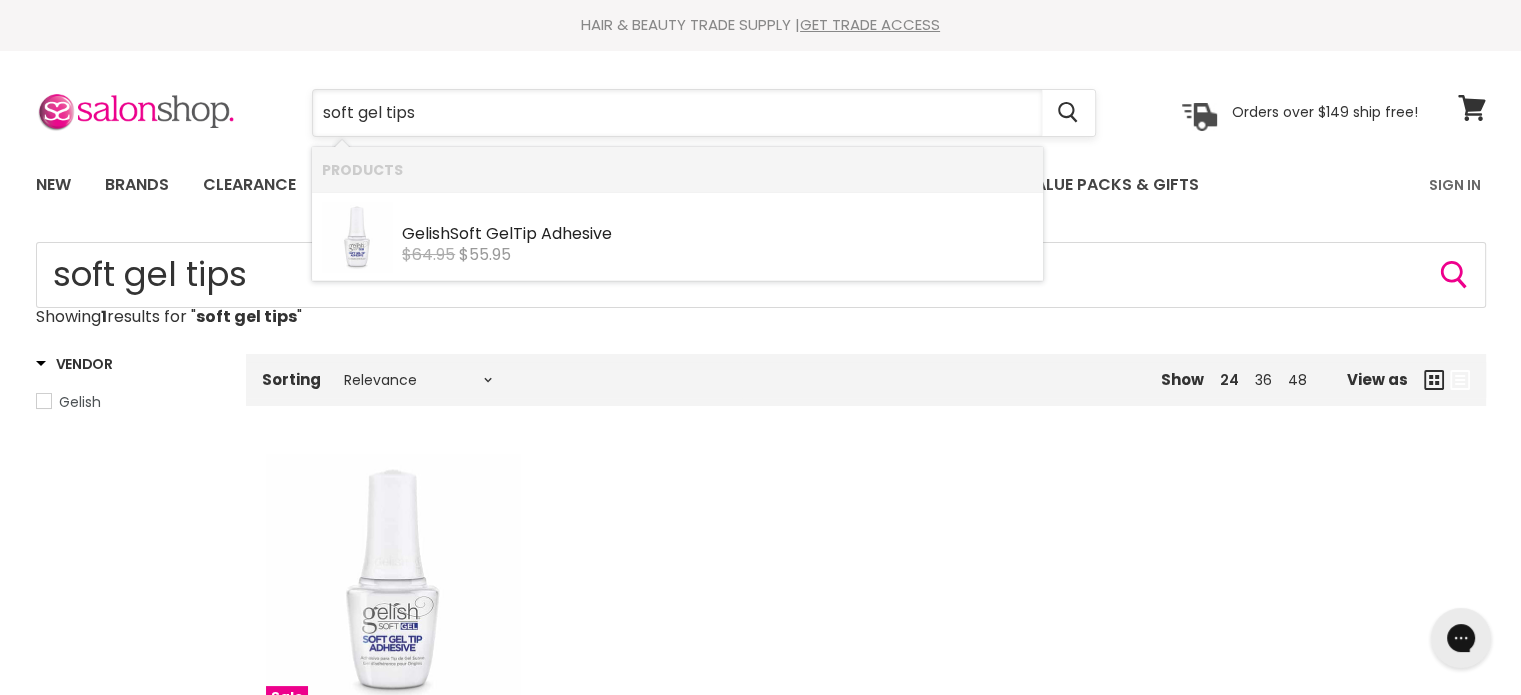 click on "soft gel tips" at bounding box center (677, 113) 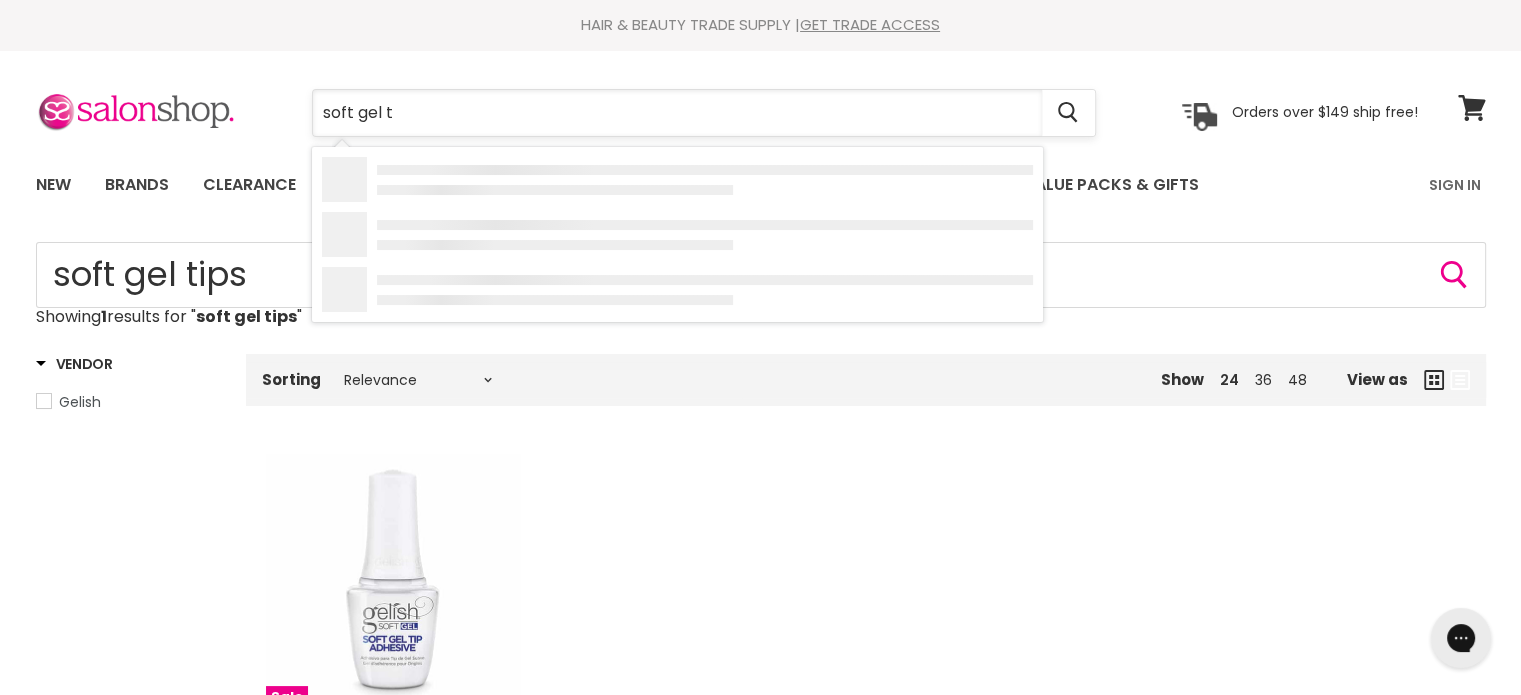 type on "soft gel" 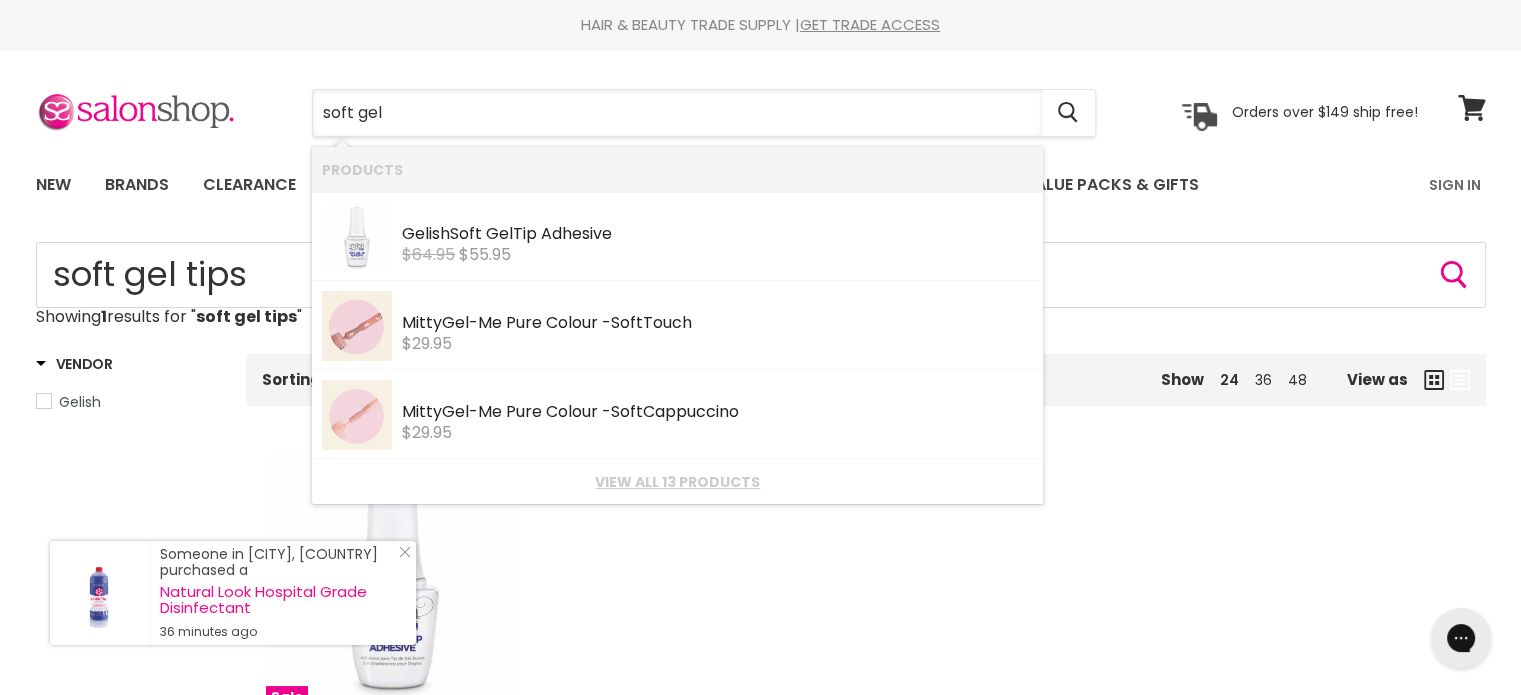 drag, startPoint x: 394, startPoint y: 115, endPoint x: 298, endPoint y: 114, distance: 96.00521 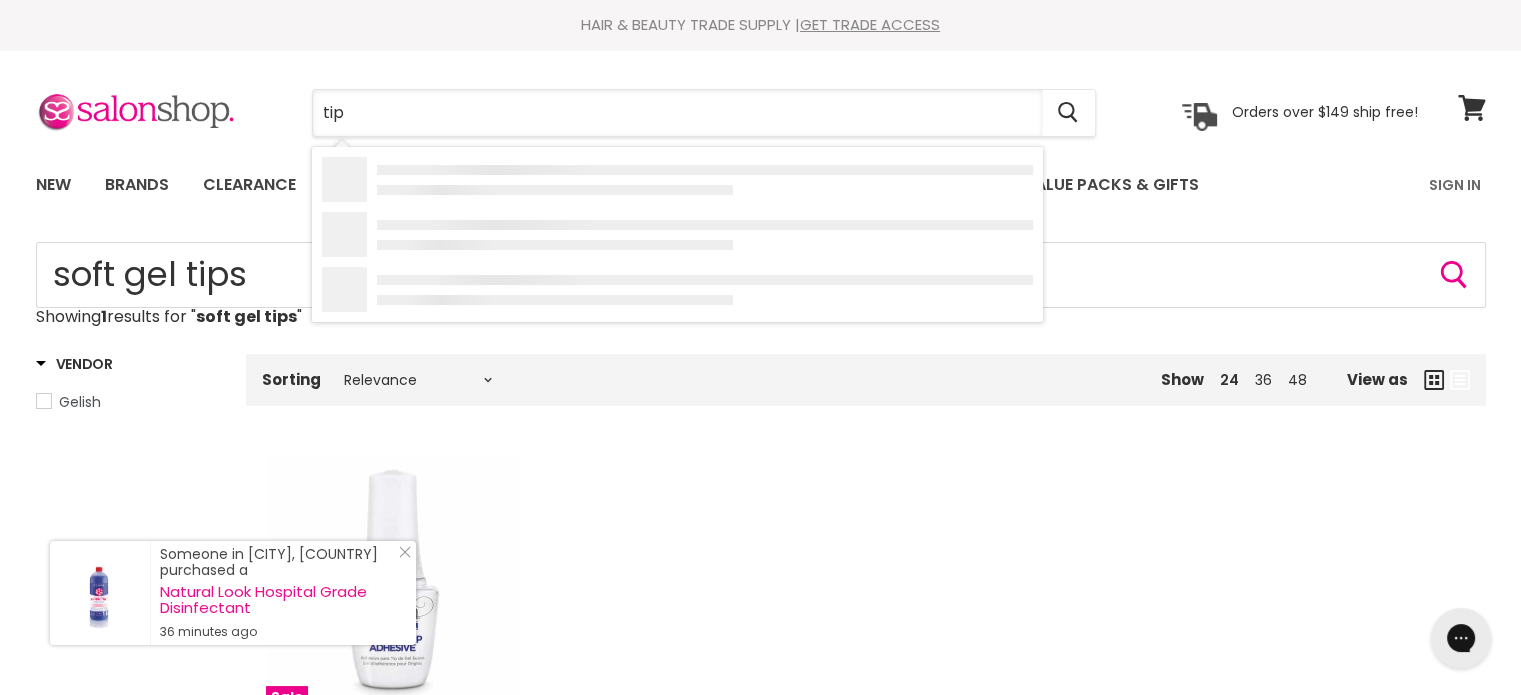 type on "tips" 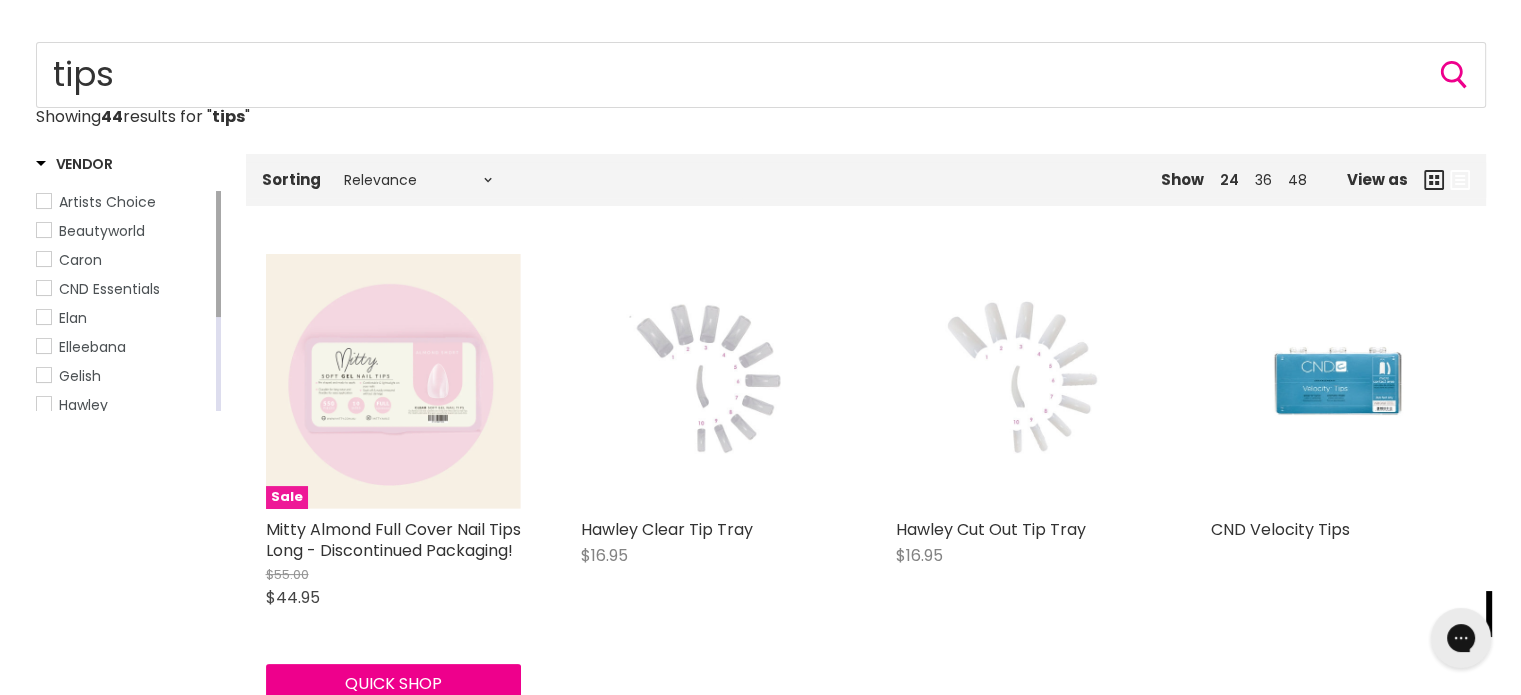 scroll, scrollTop: 0, scrollLeft: 0, axis: both 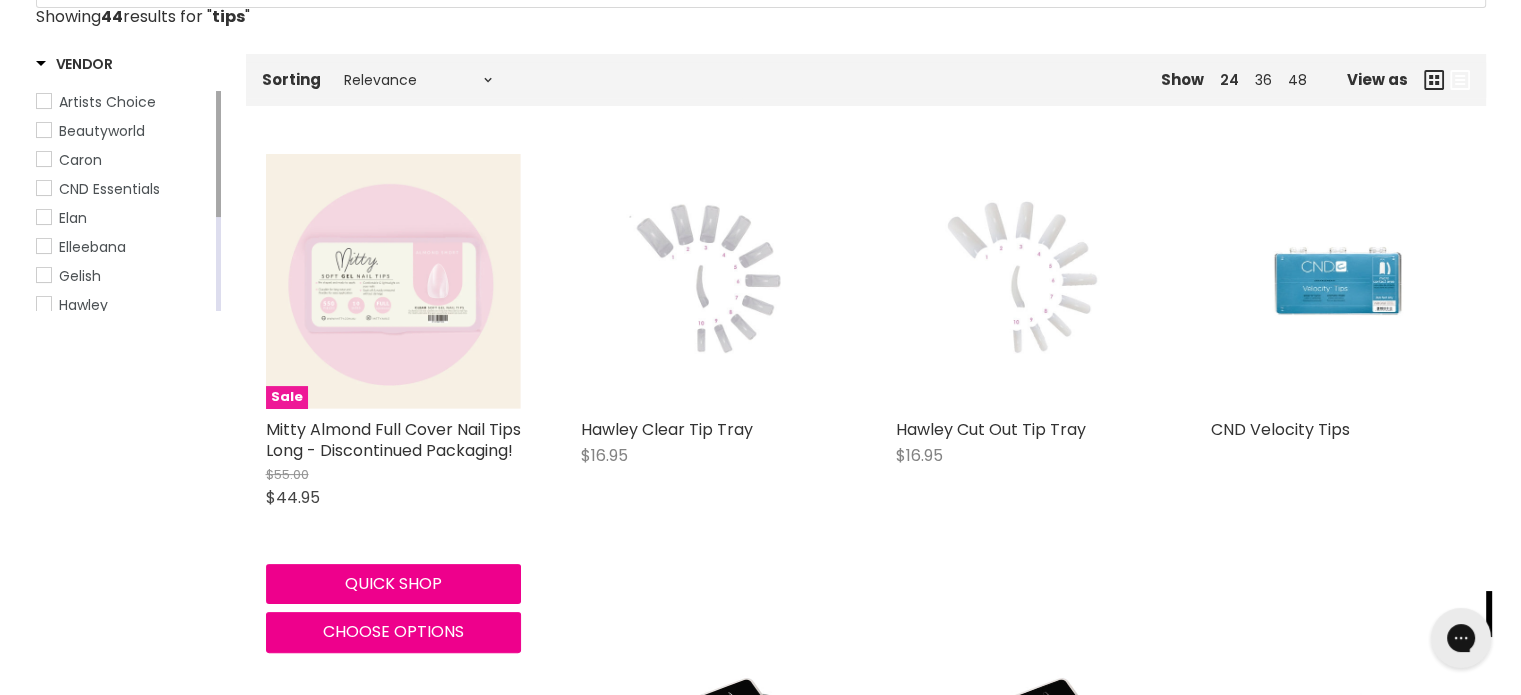 click at bounding box center (393, 281) 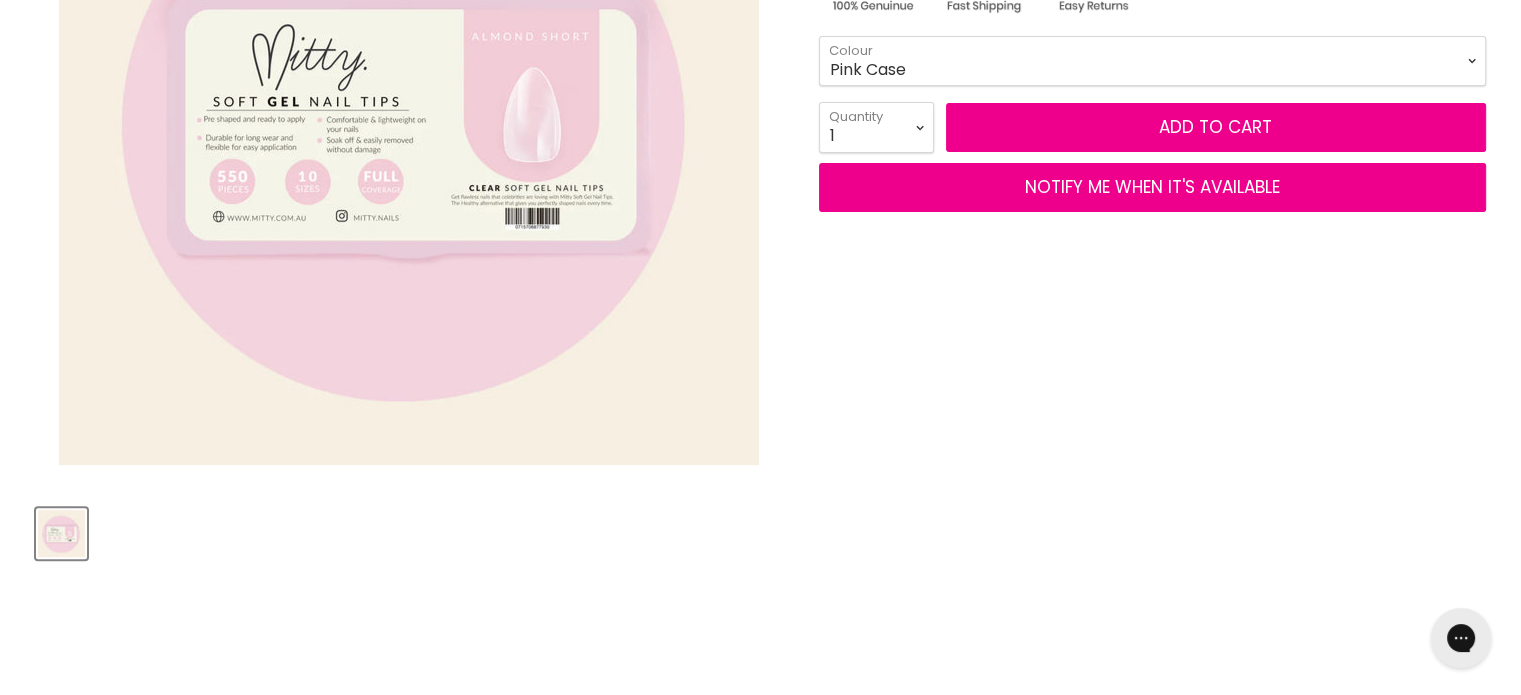scroll, scrollTop: 0, scrollLeft: 0, axis: both 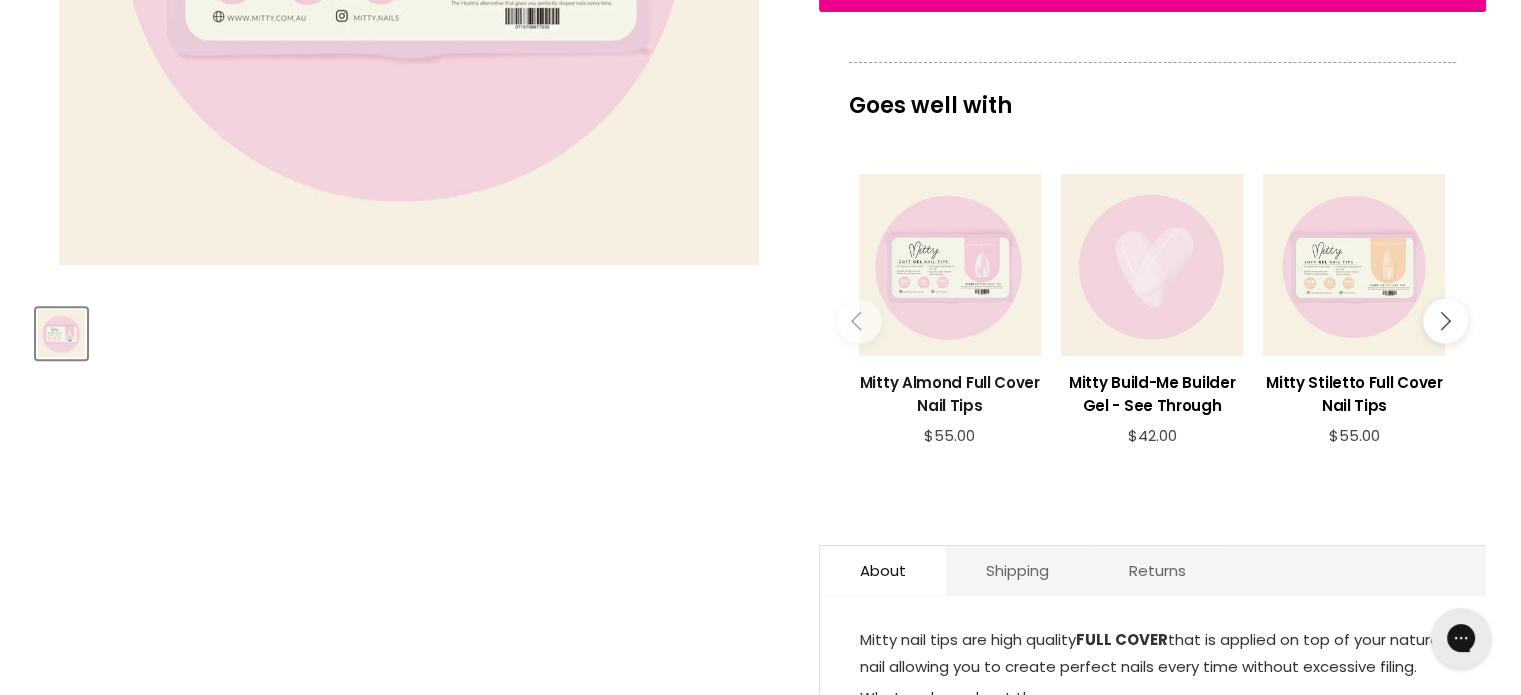 click on "Mitty Almond Full Cover Nail Tips" at bounding box center [950, 394] 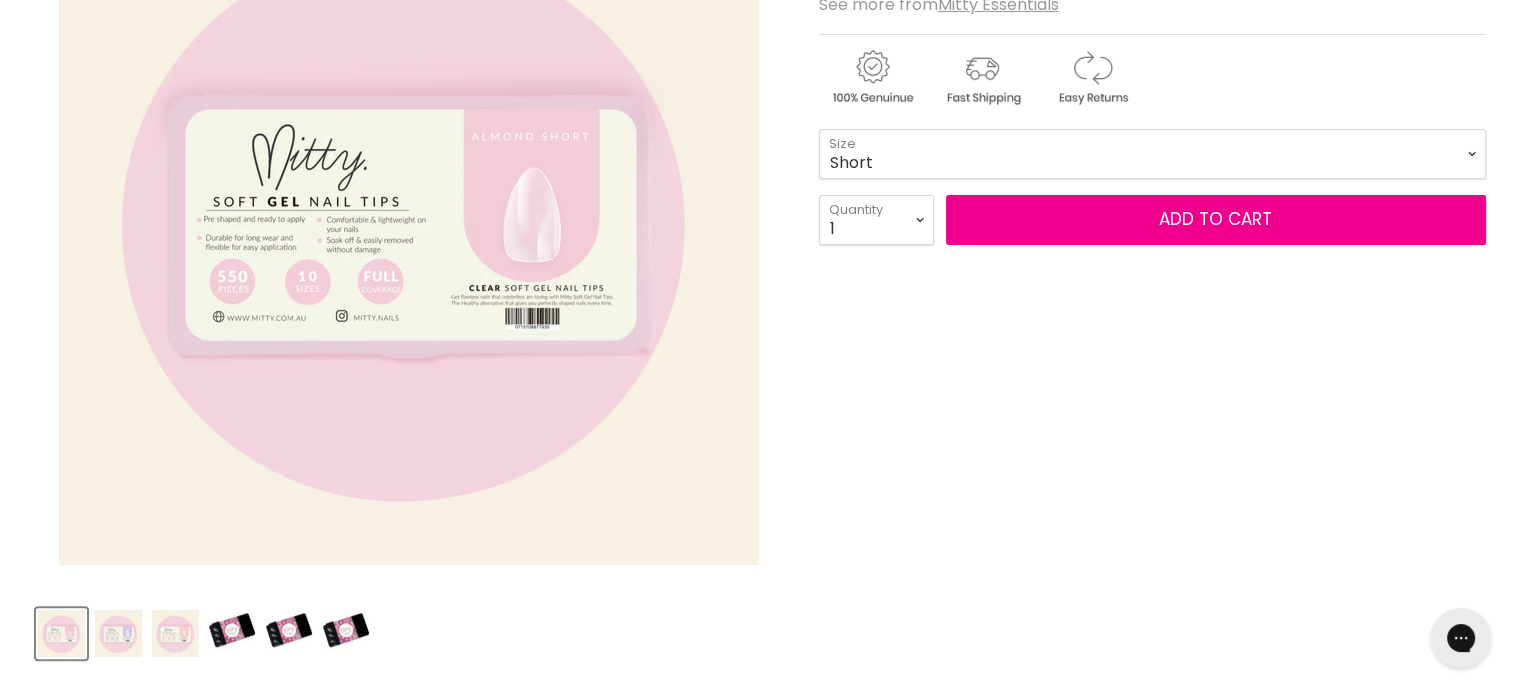 scroll, scrollTop: 0, scrollLeft: 0, axis: both 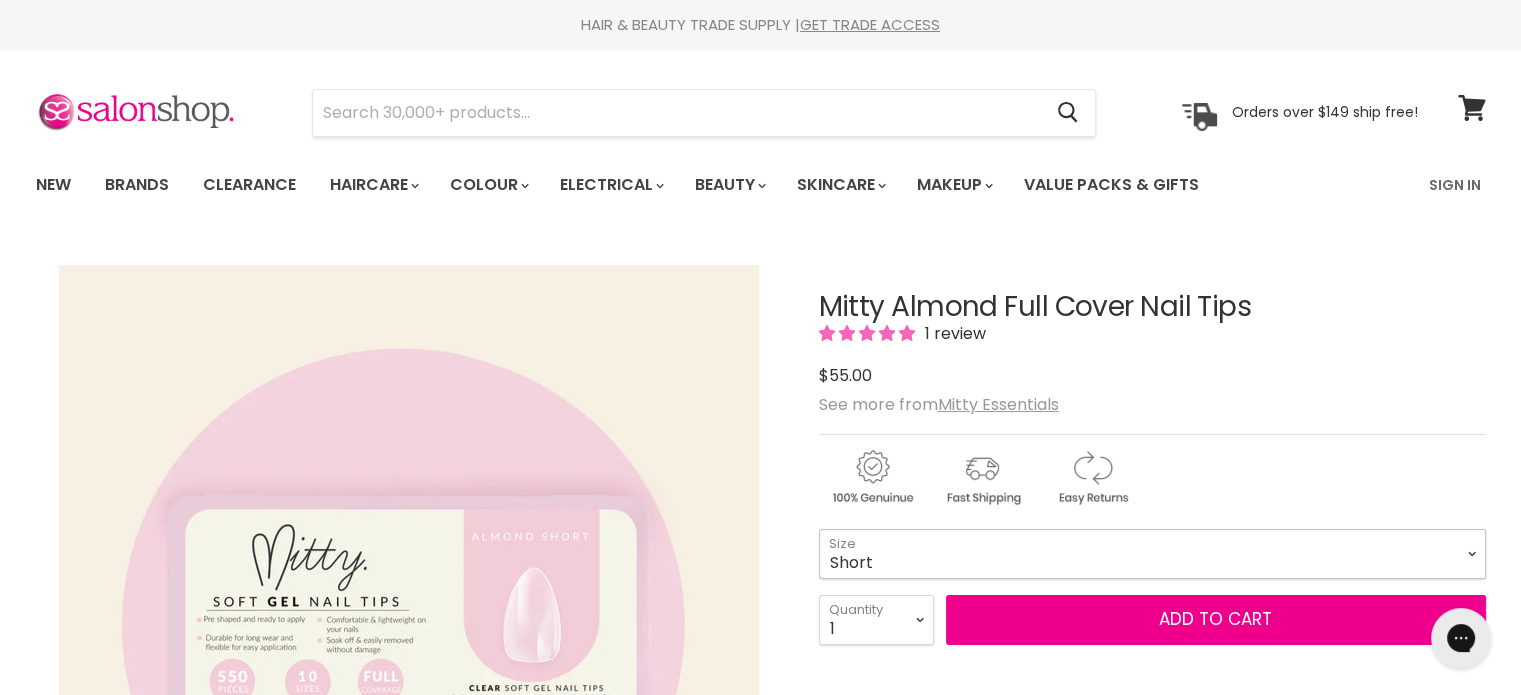 click on "Short
Medium
Long" at bounding box center [1152, 554] 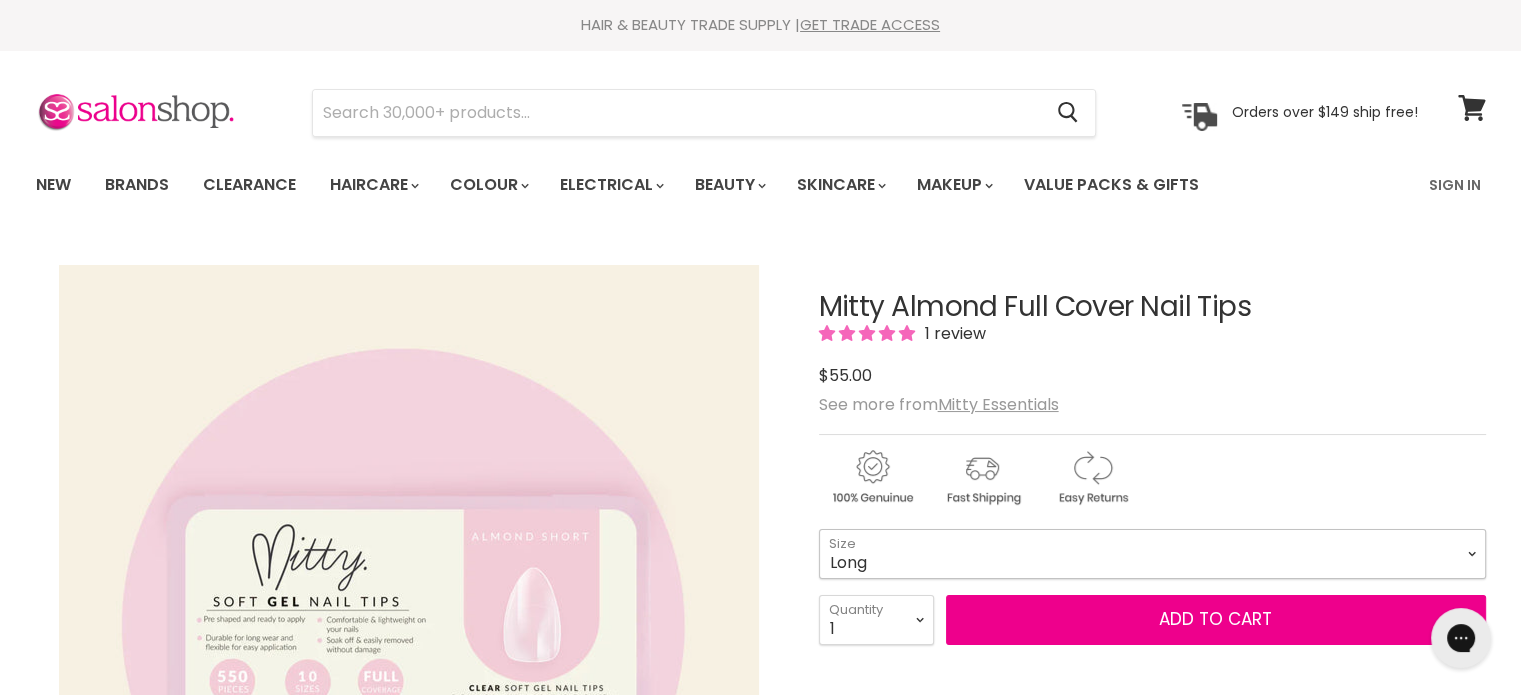 click on "Short
Medium
Long" at bounding box center [1152, 554] 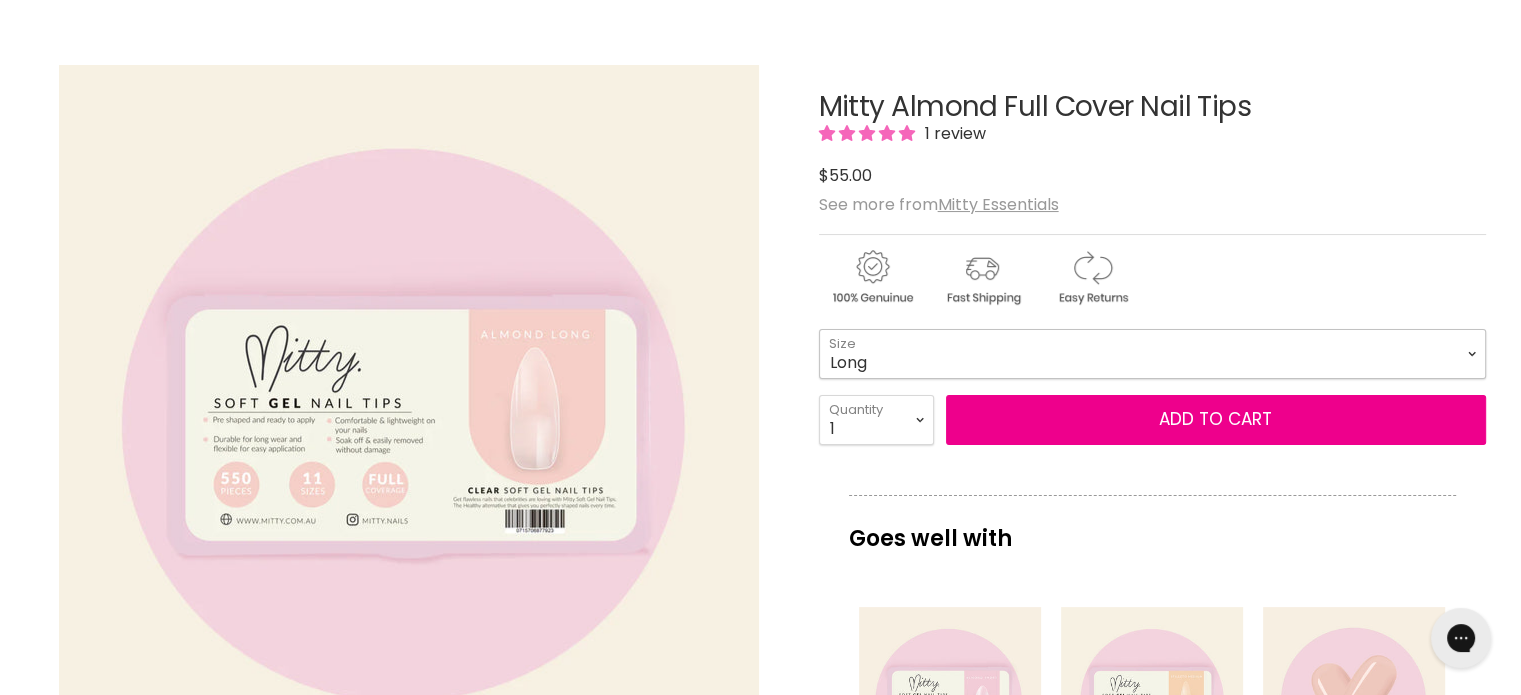 scroll, scrollTop: 300, scrollLeft: 0, axis: vertical 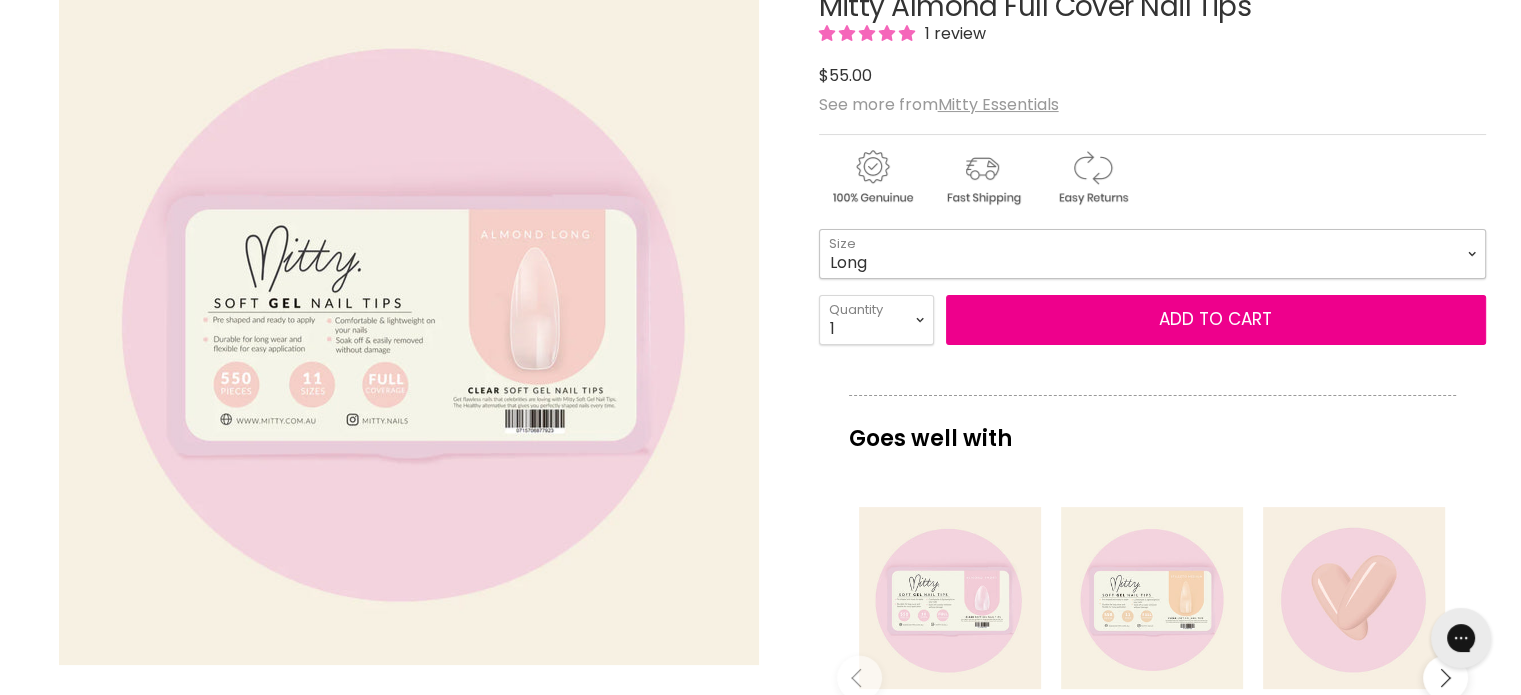 click on "Short
Medium
Long" at bounding box center (1152, 254) 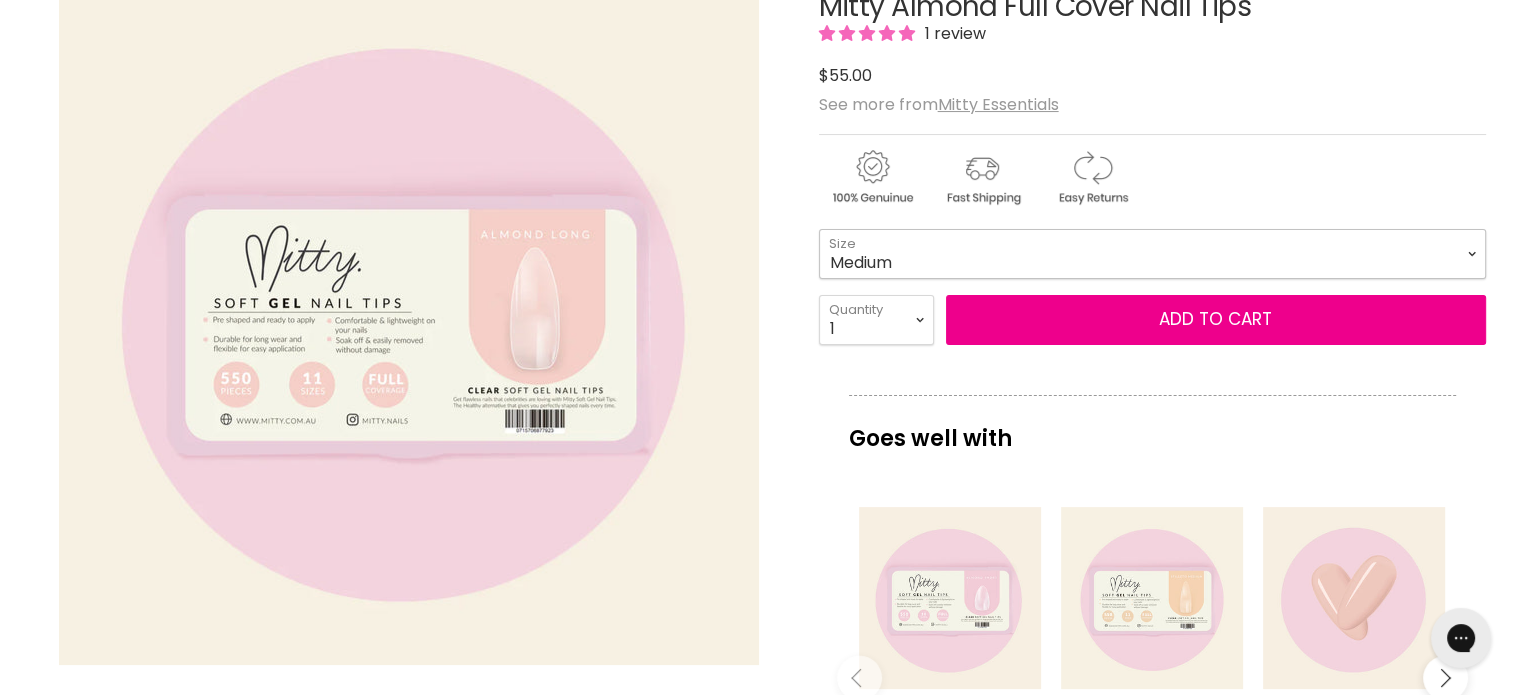 click on "Short
Medium
Long" at bounding box center (1152, 254) 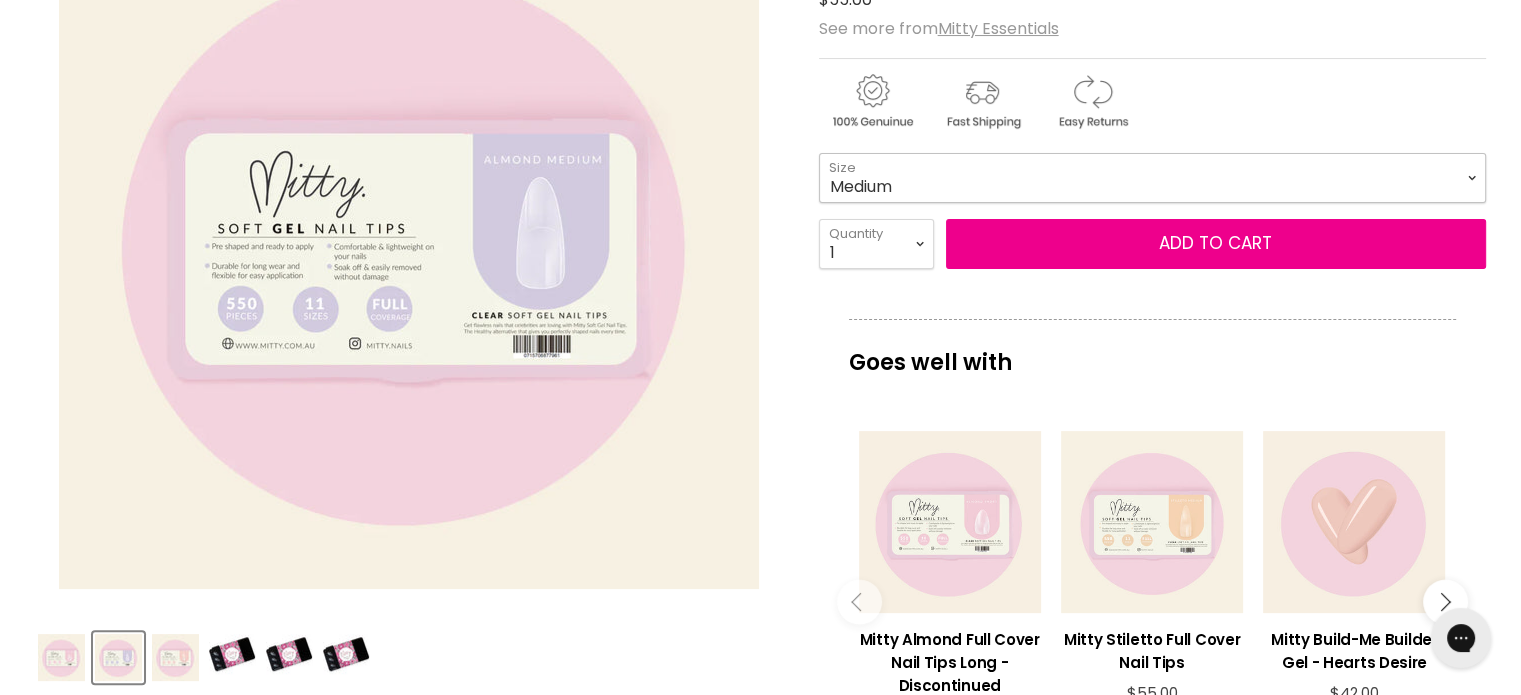 scroll, scrollTop: 0, scrollLeft: 0, axis: both 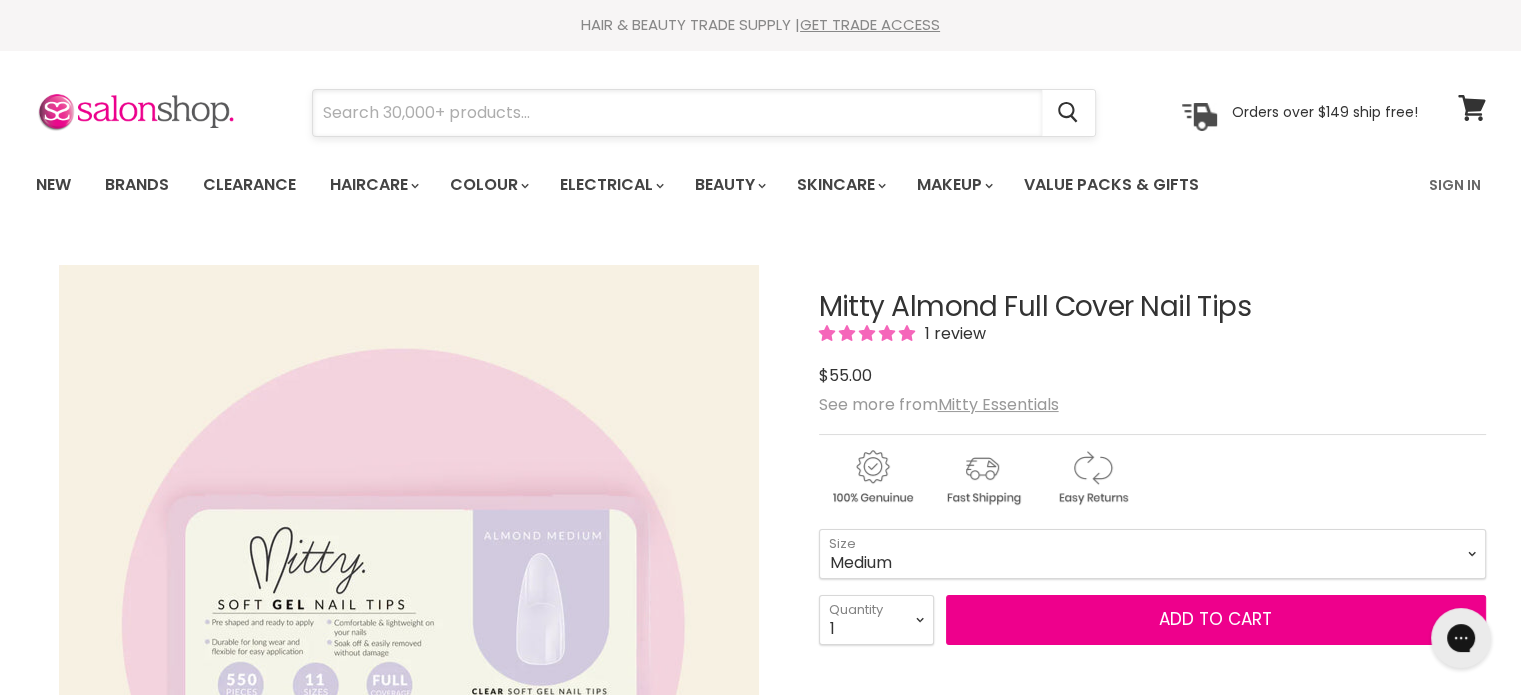 click at bounding box center (677, 113) 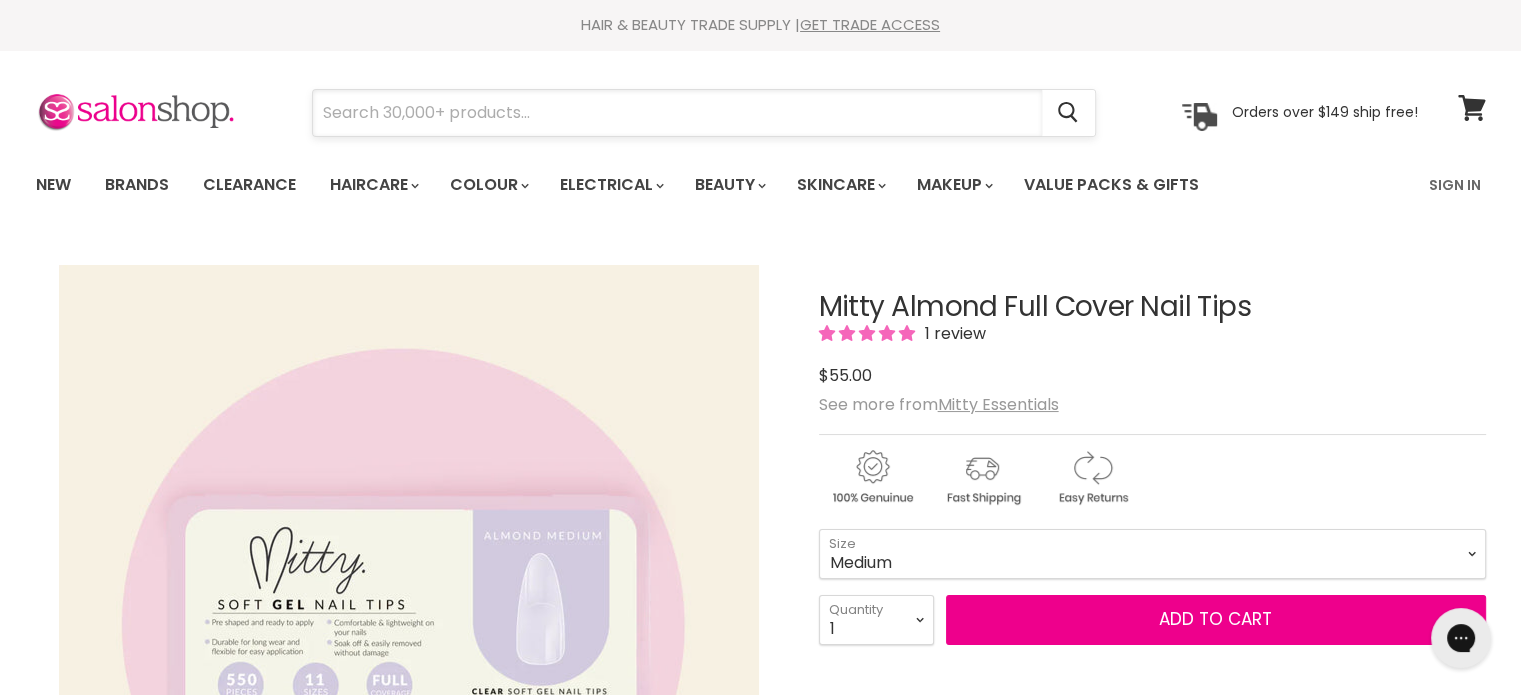 type on "S" 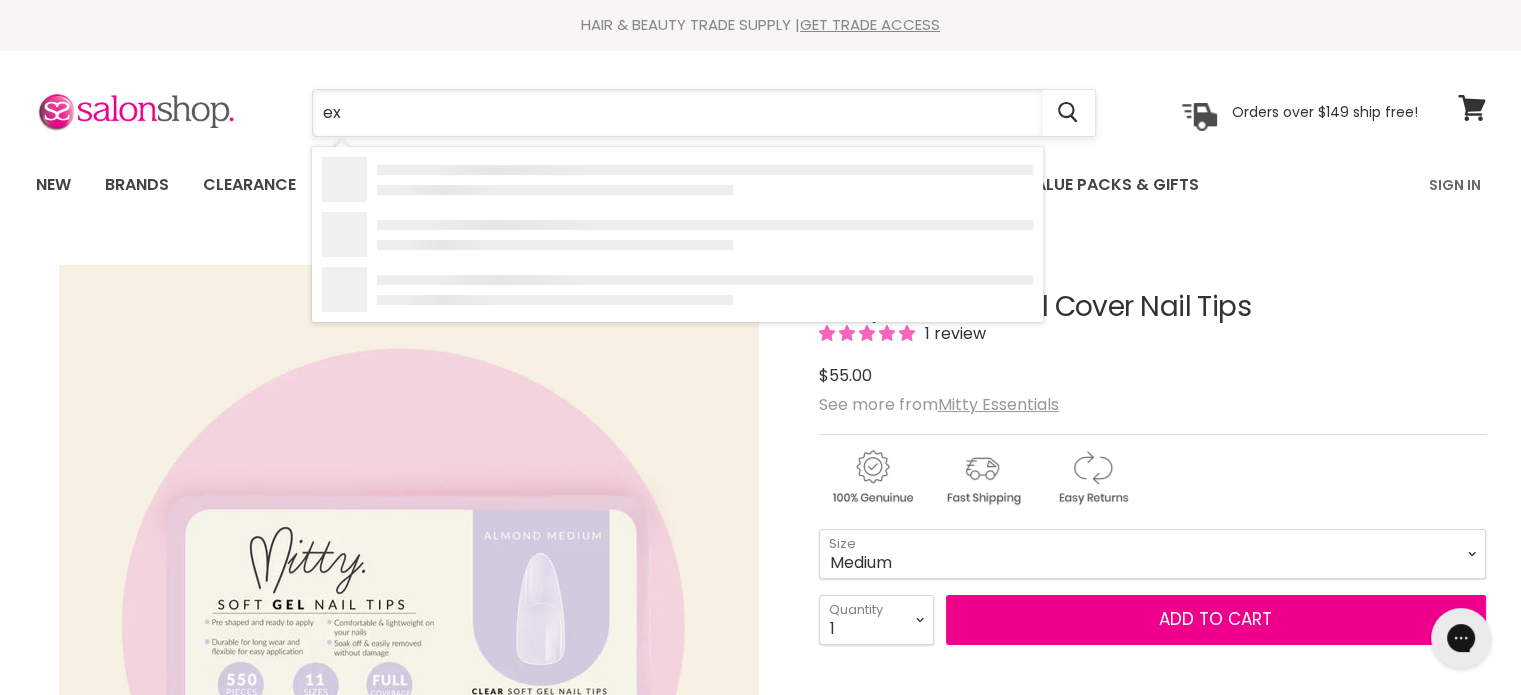type on "e" 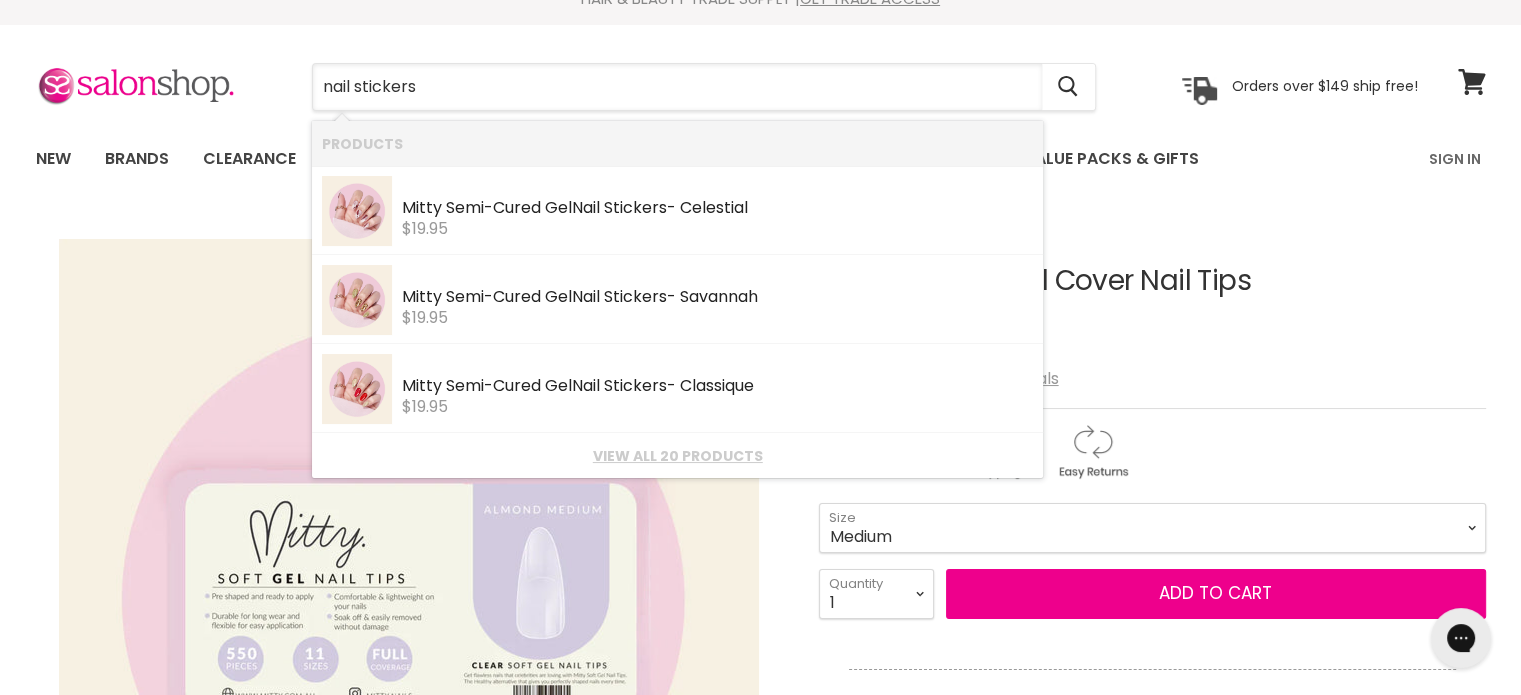 scroll, scrollTop: 0, scrollLeft: 0, axis: both 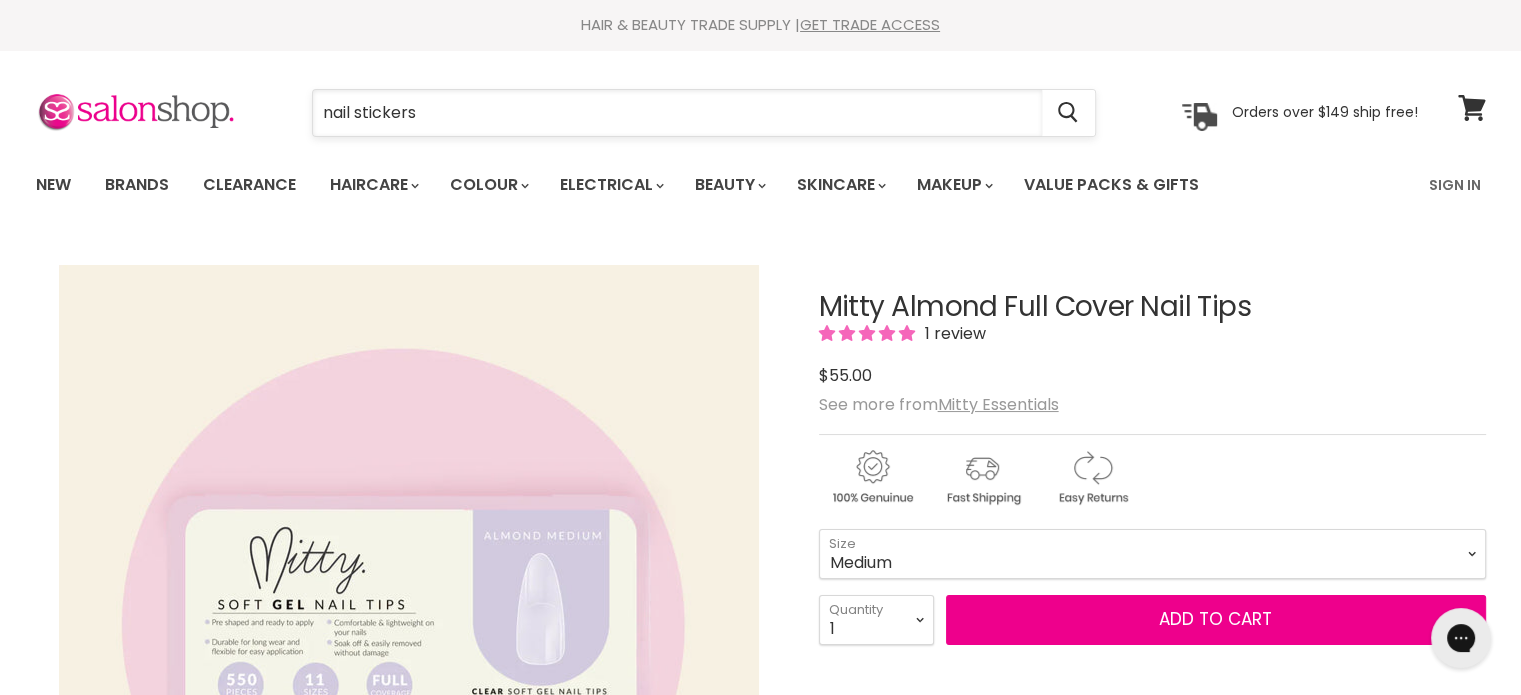 click on "nail stickers" at bounding box center (677, 113) 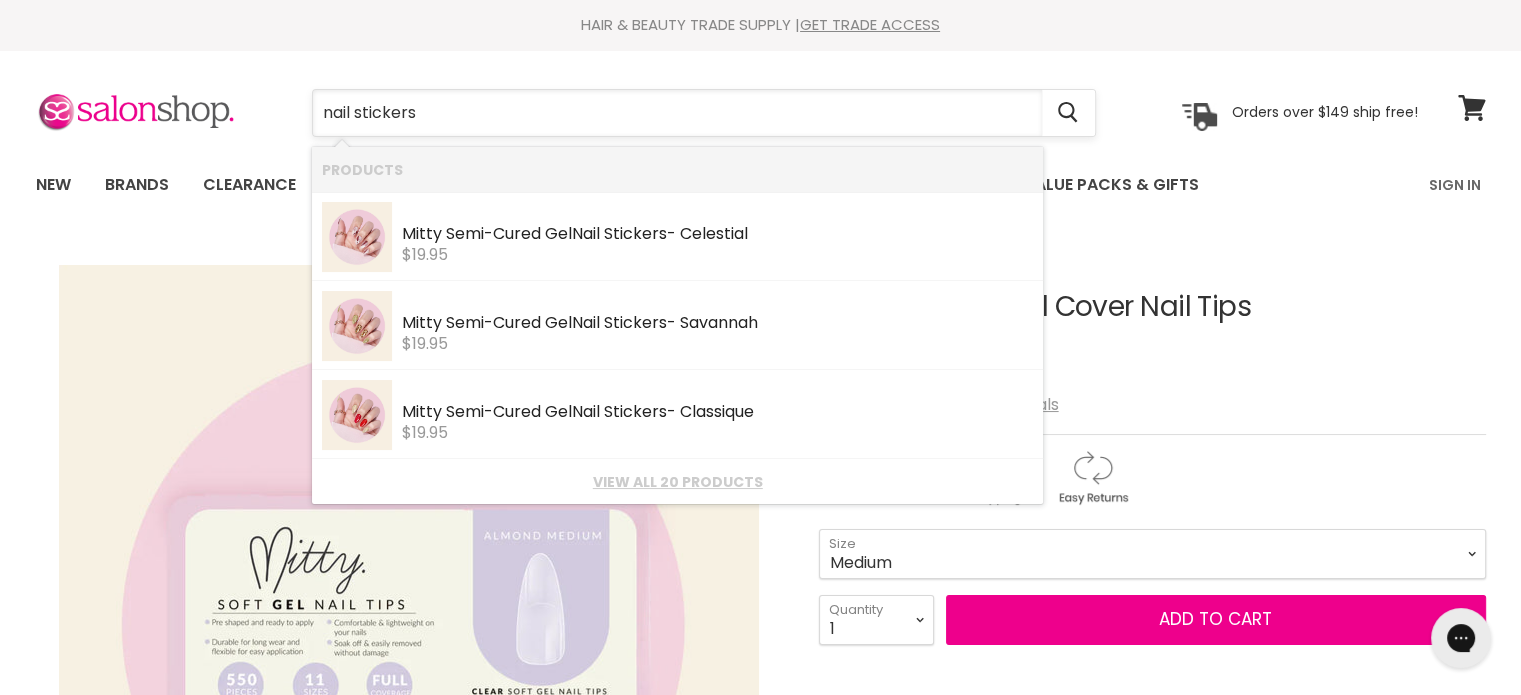 drag, startPoint x: 420, startPoint y: 119, endPoint x: 401, endPoint y: 115, distance: 19.416489 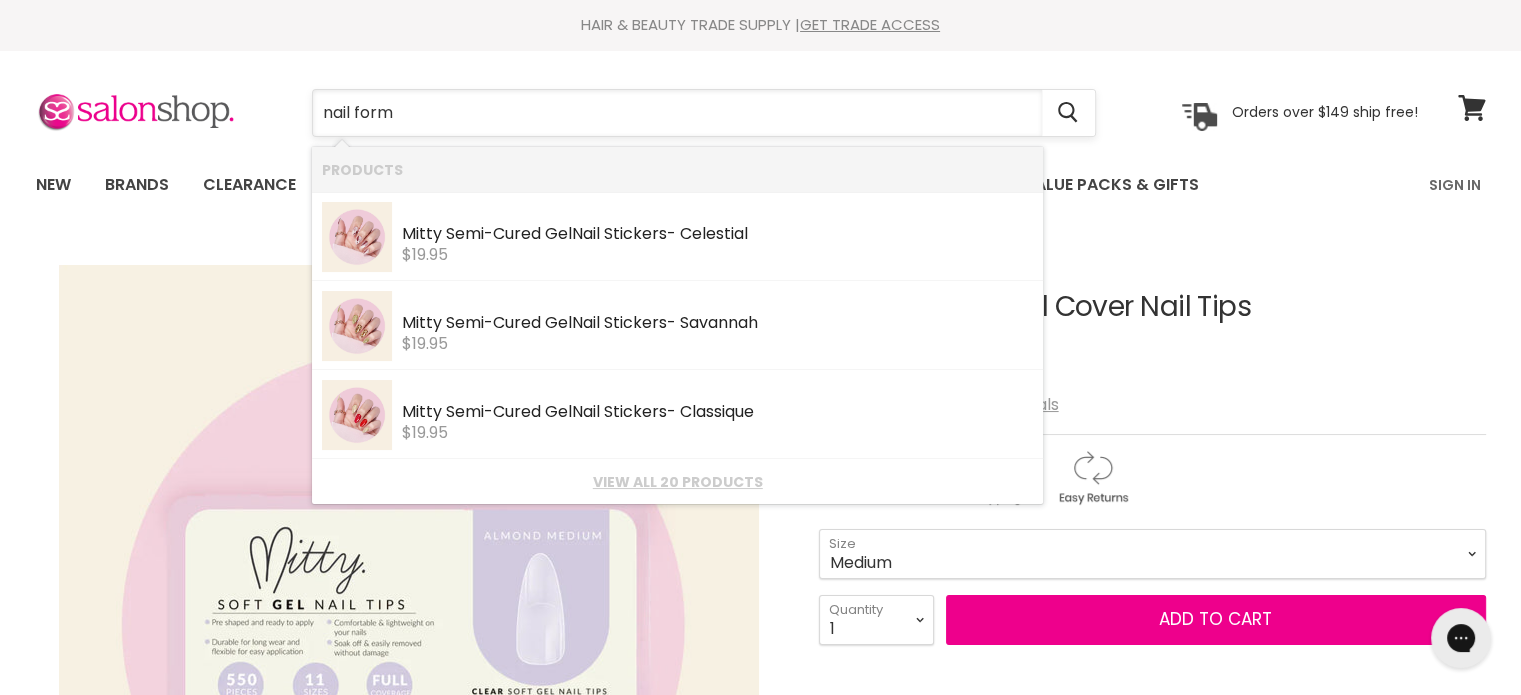 type on "nail forms" 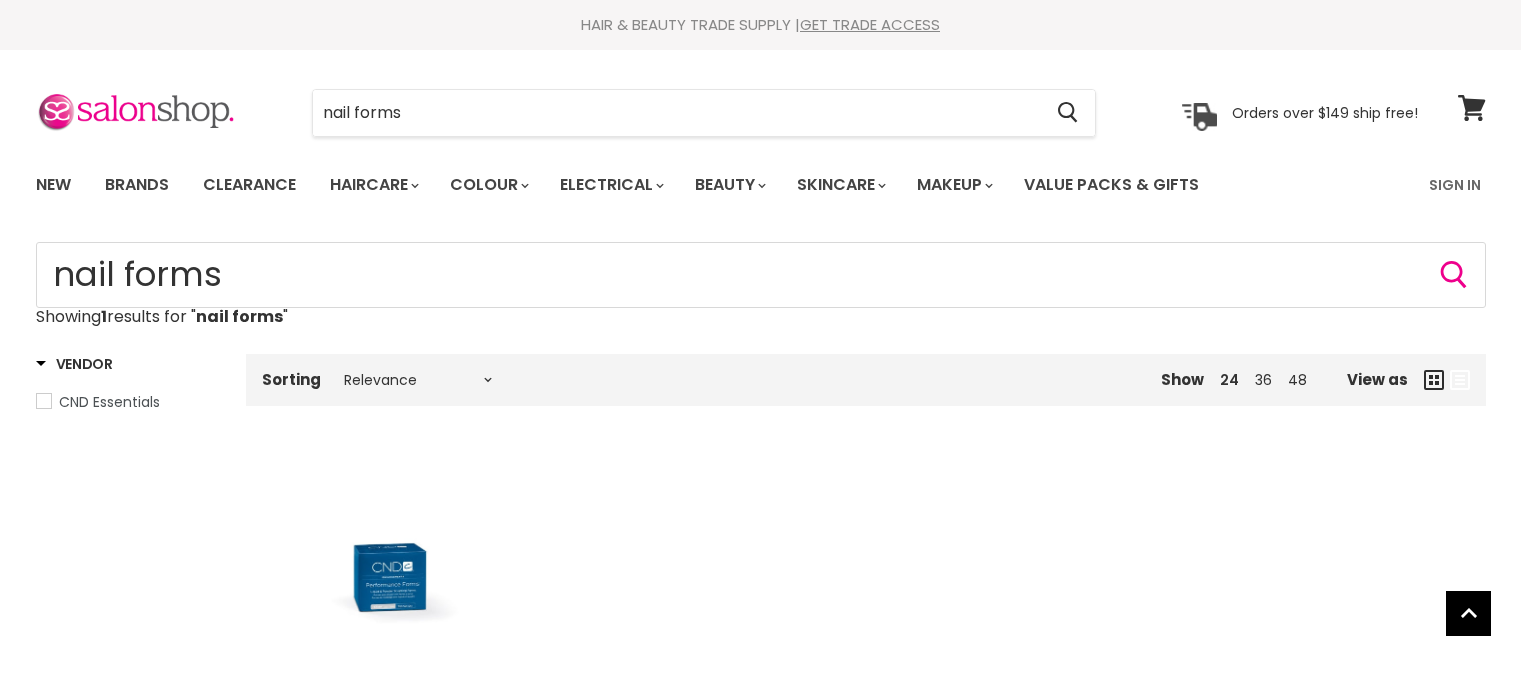 scroll, scrollTop: 500, scrollLeft: 0, axis: vertical 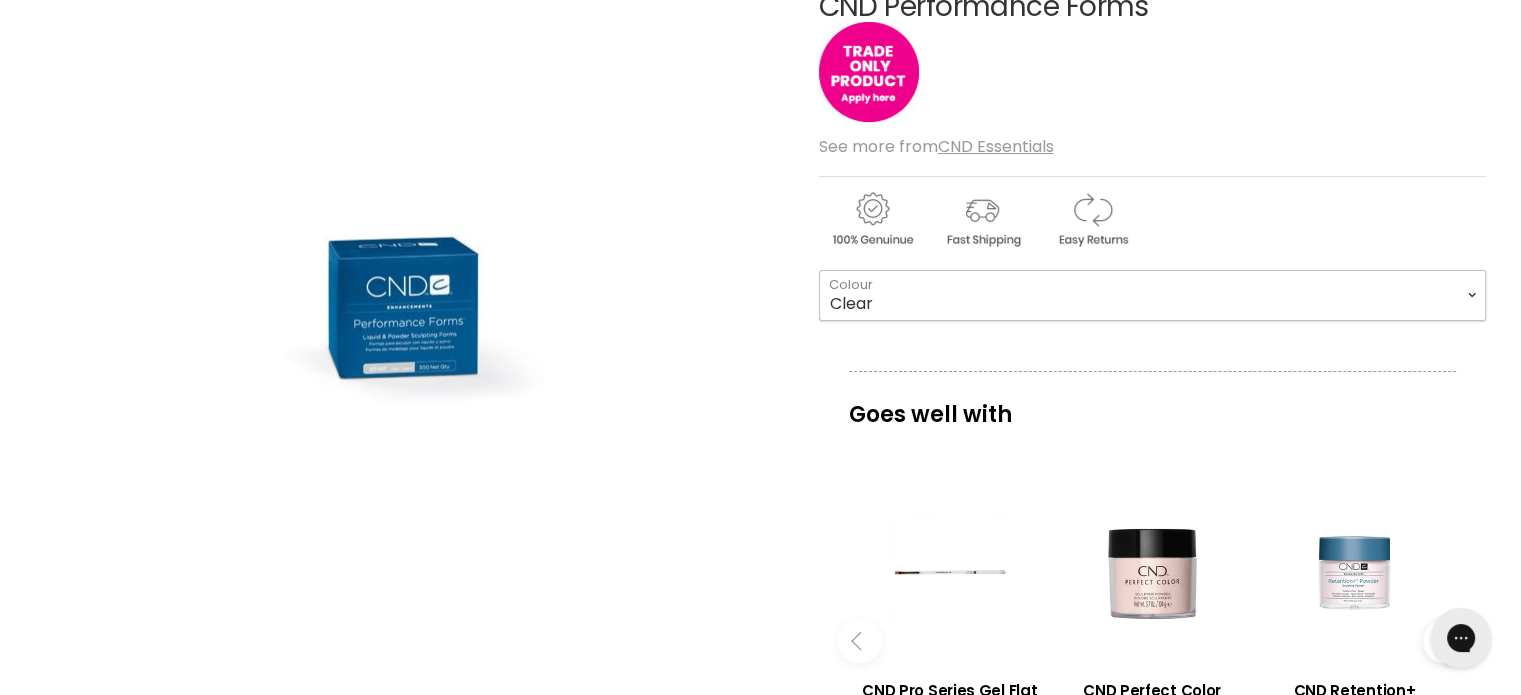 click on "Clear
Silver" at bounding box center (1152, 295) 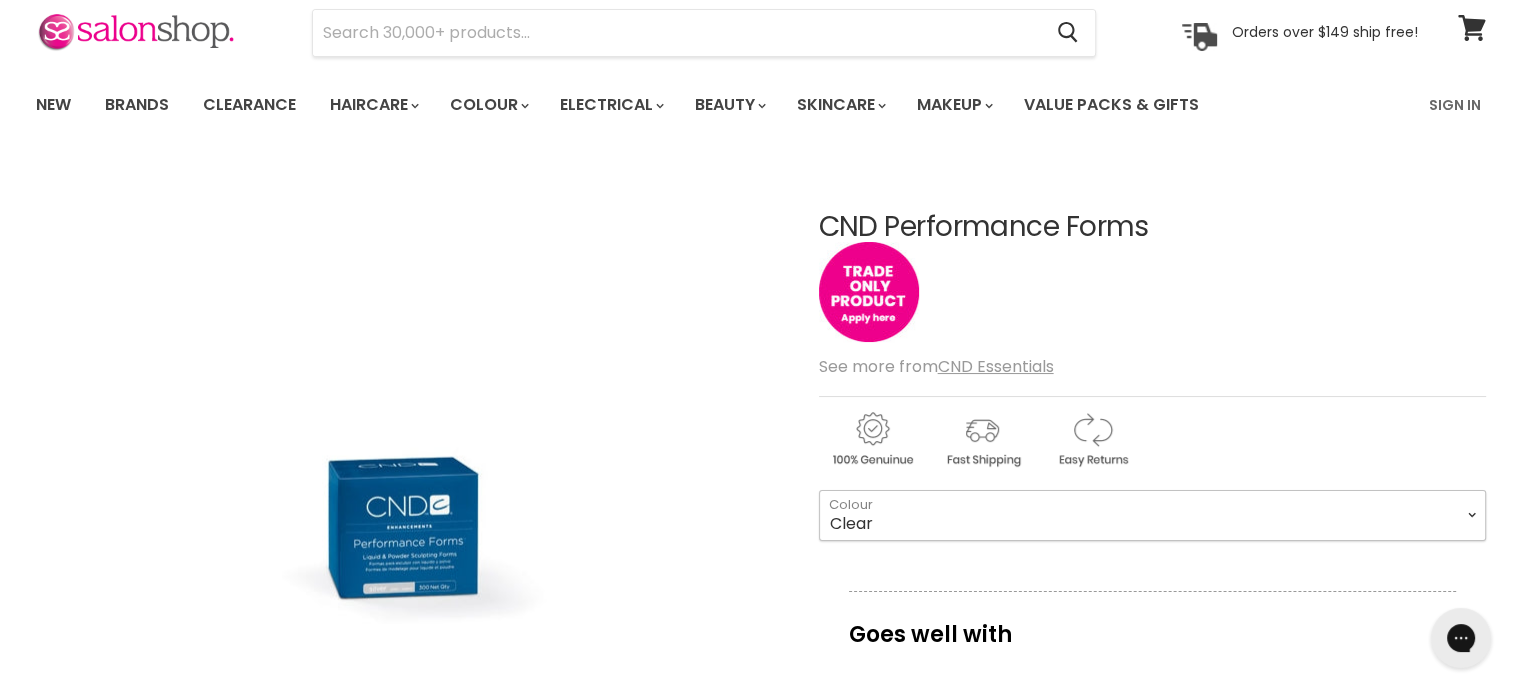 scroll, scrollTop: 0, scrollLeft: 0, axis: both 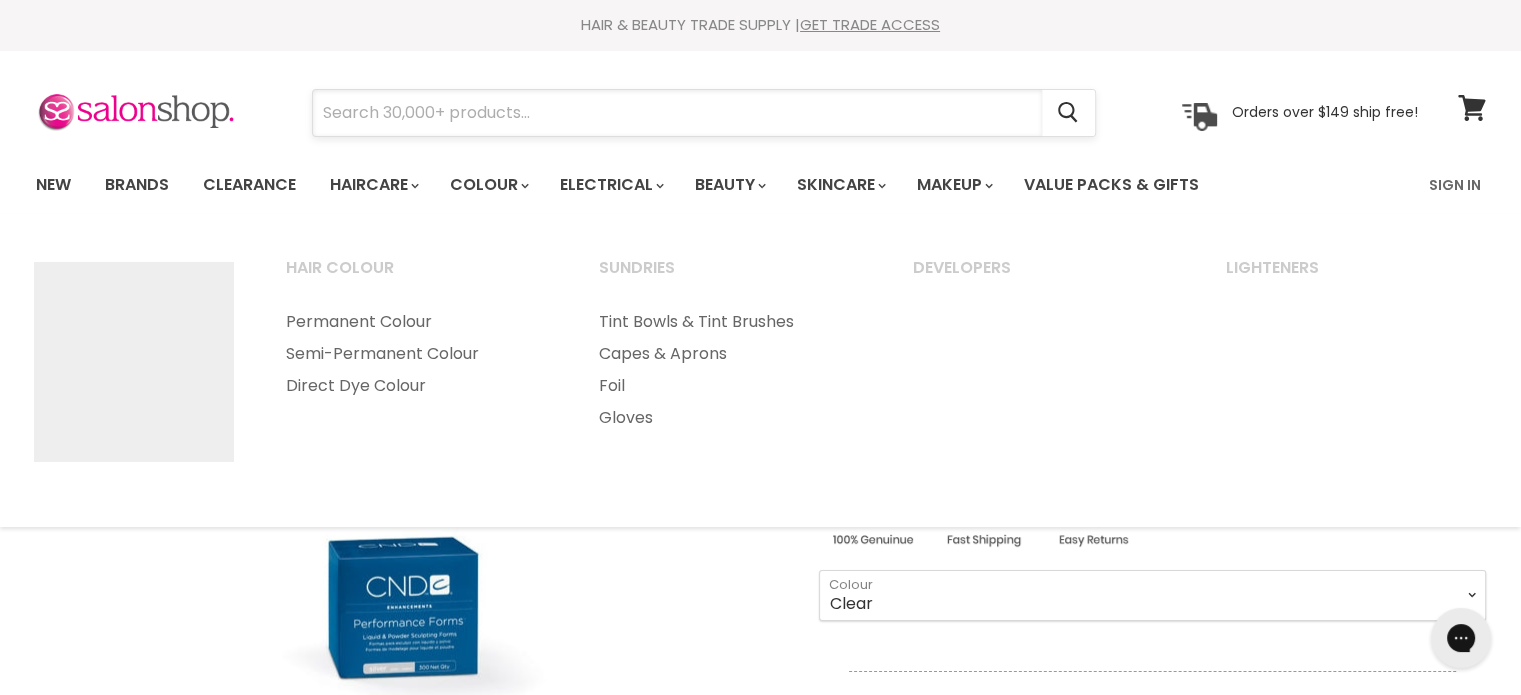 click at bounding box center [677, 113] 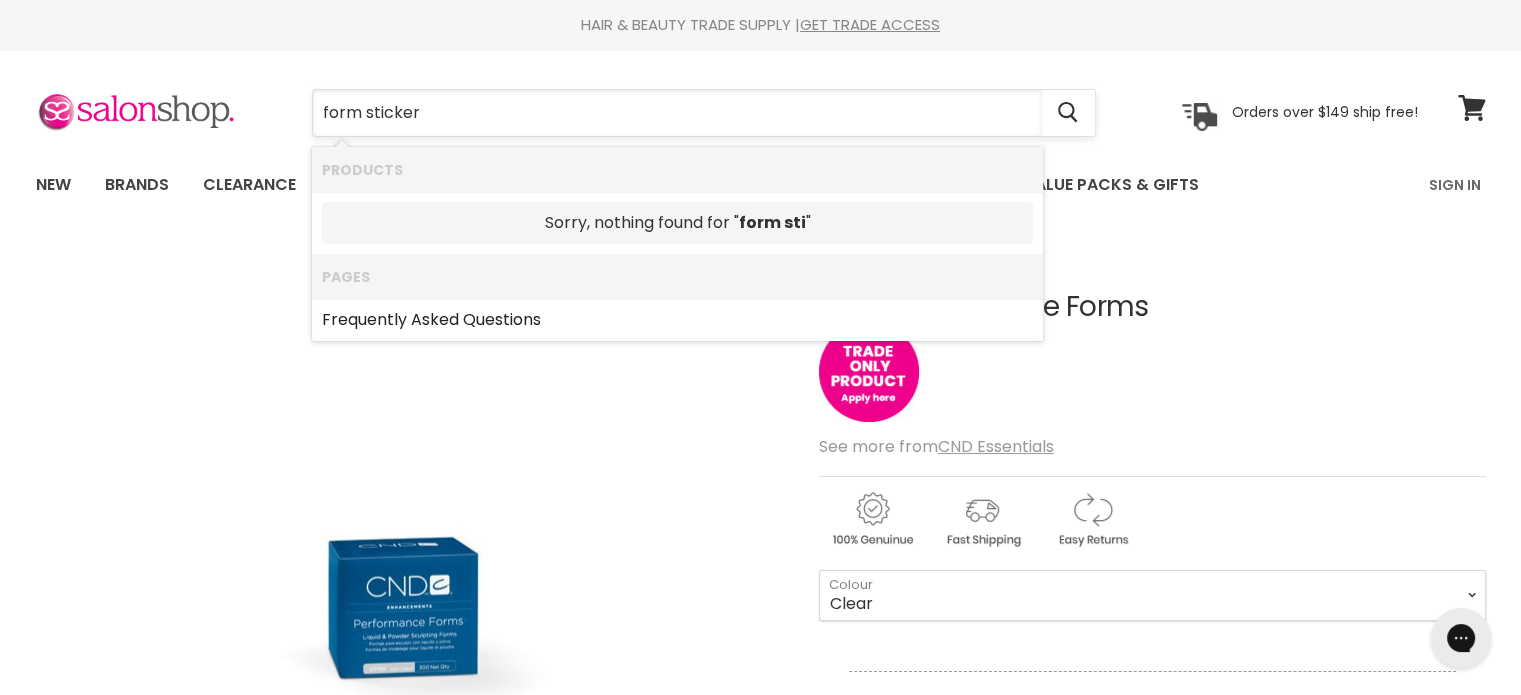 type on "form stickers" 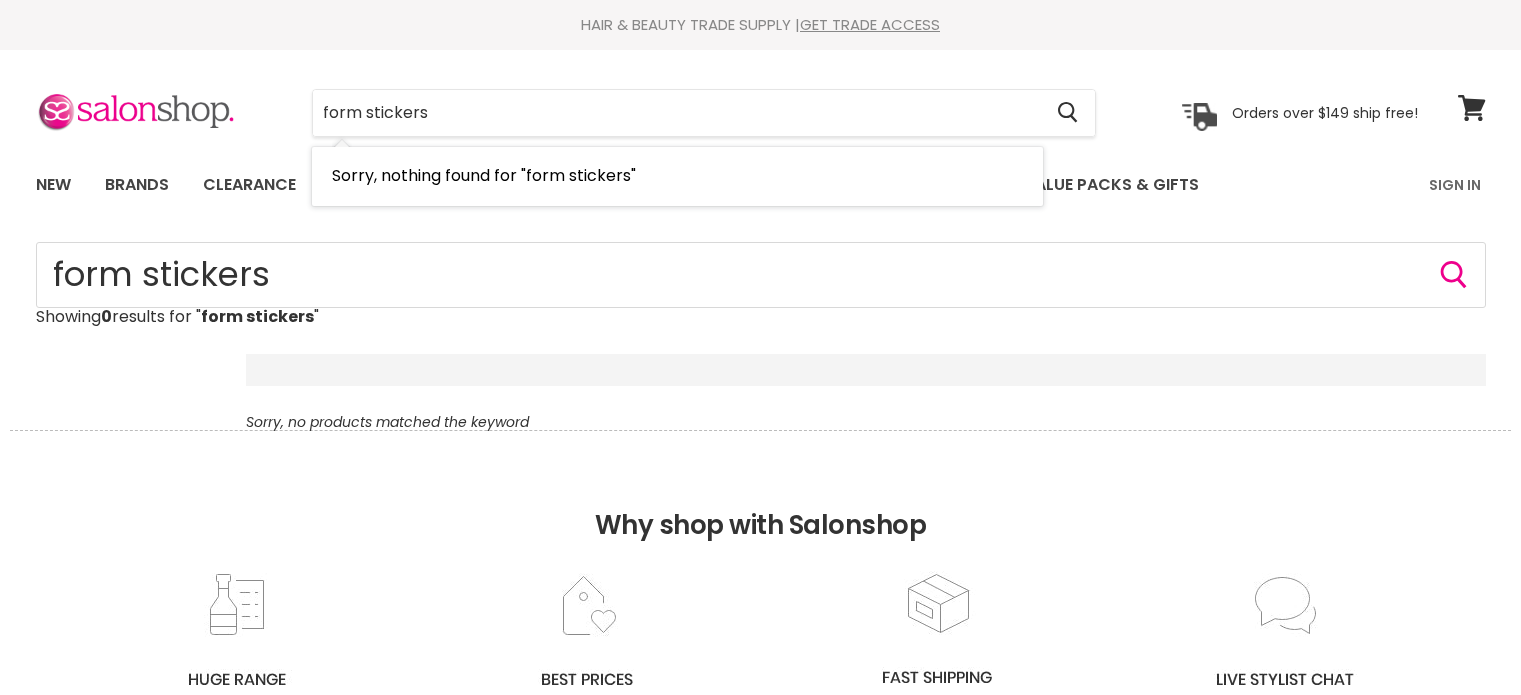 scroll, scrollTop: 0, scrollLeft: 0, axis: both 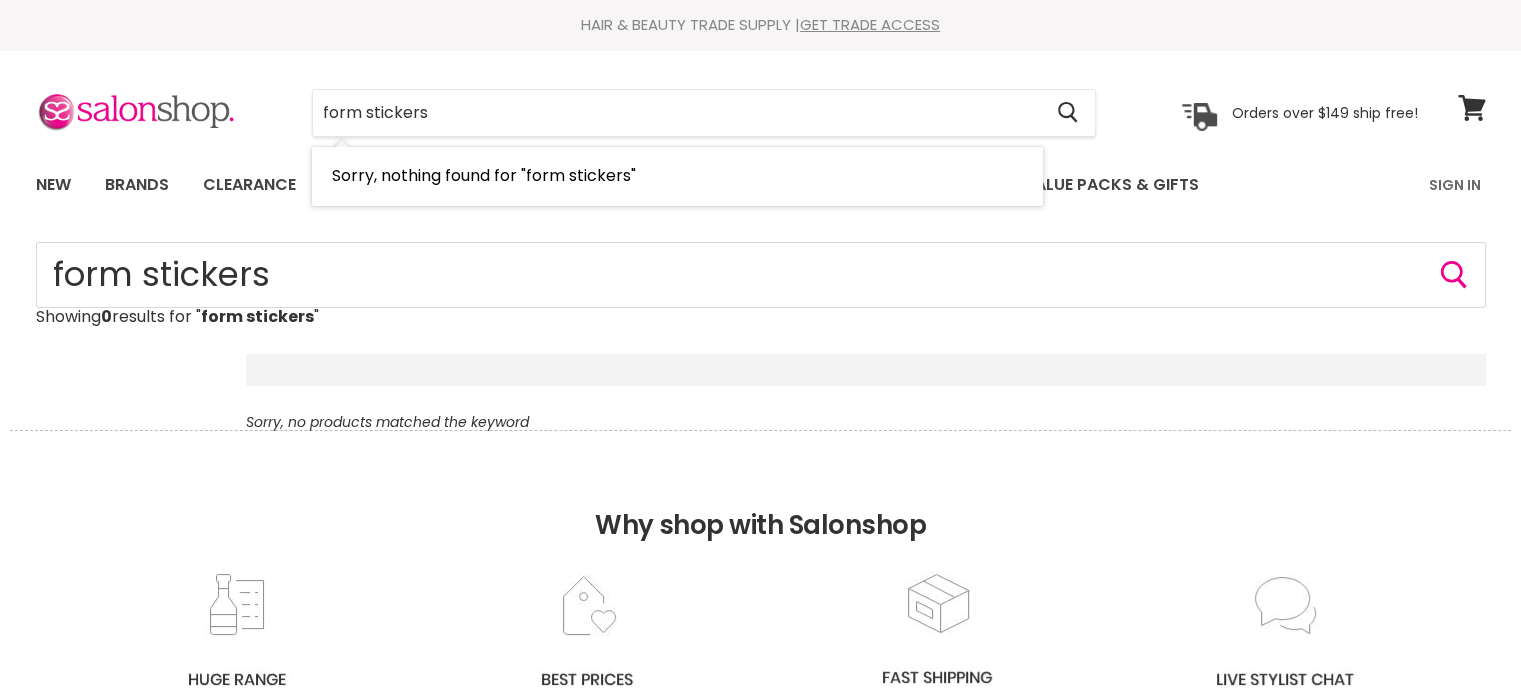 click on "form stickers" at bounding box center (677, 113) 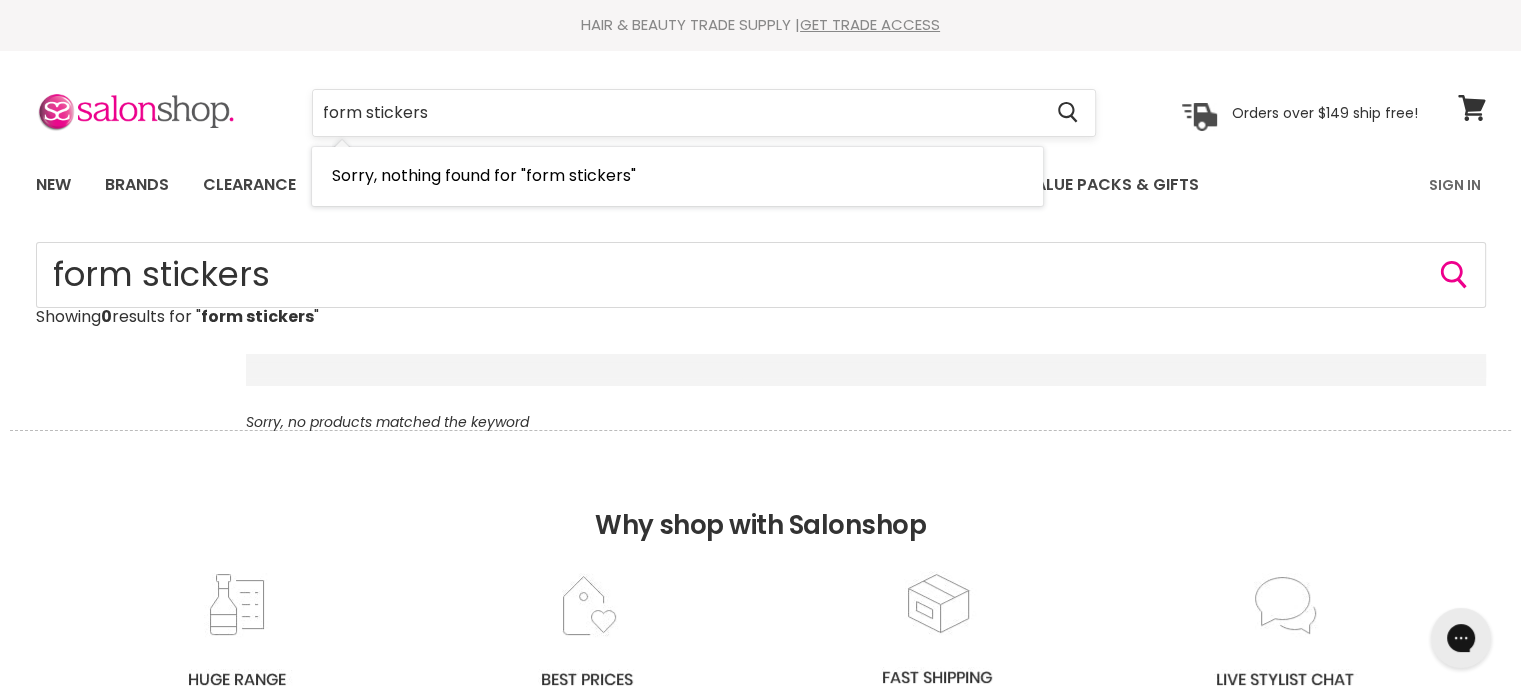 scroll, scrollTop: 0, scrollLeft: 0, axis: both 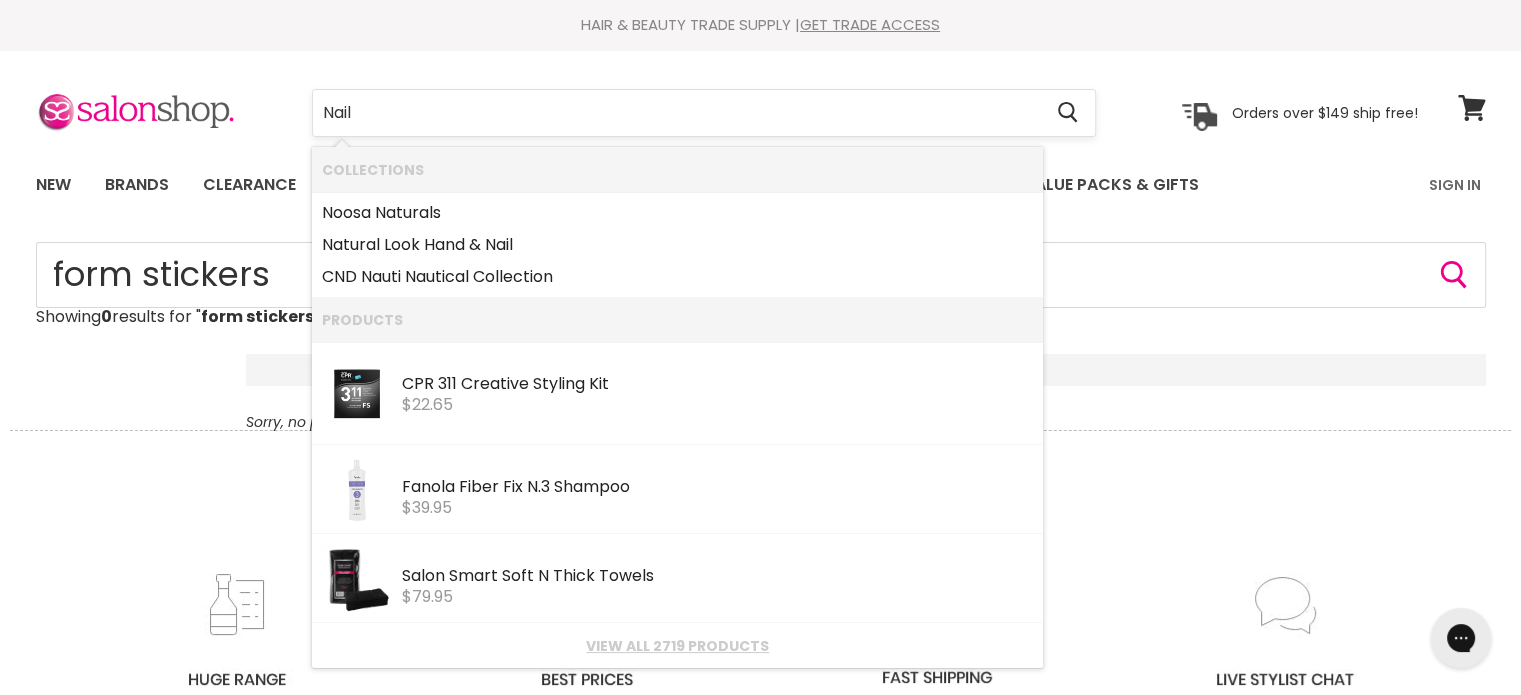 type on "Nail" 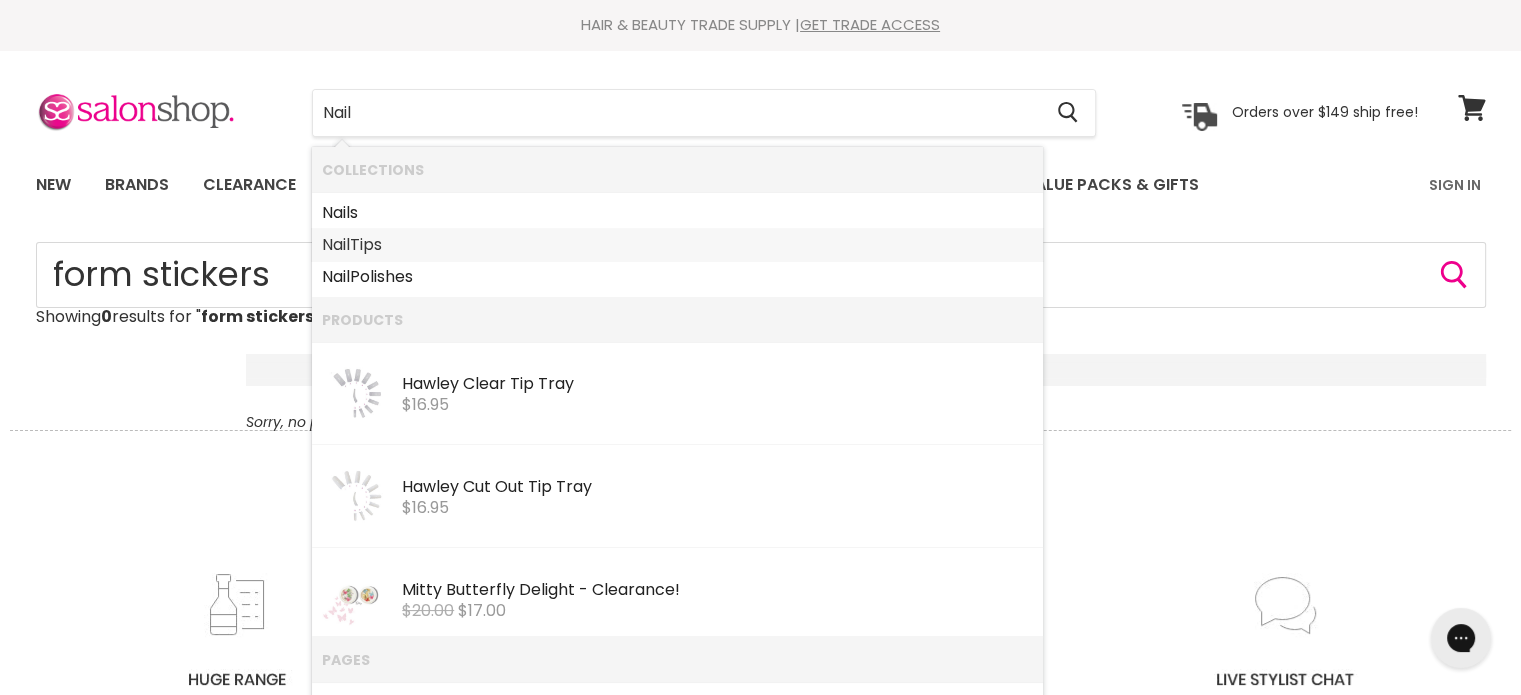 click on "Nail  Tips" at bounding box center [677, 245] 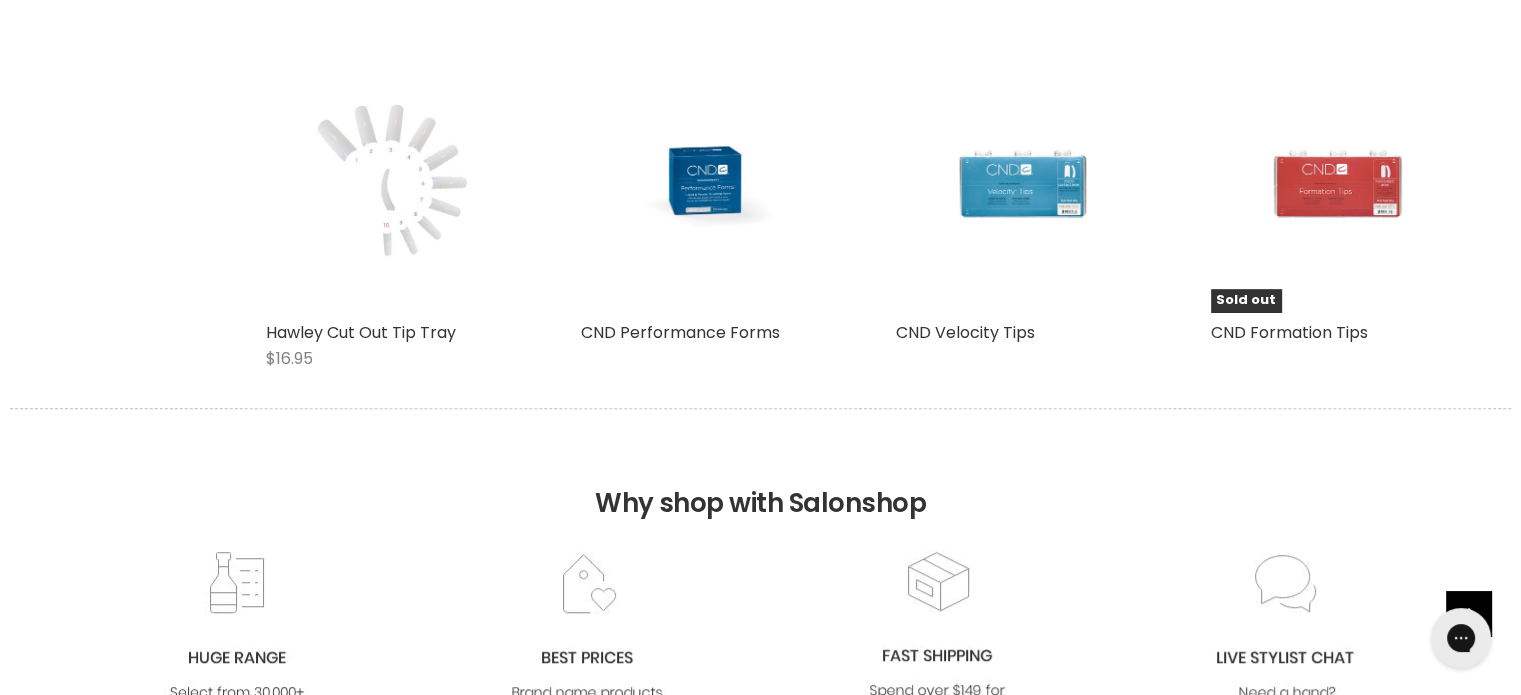 scroll, scrollTop: 0, scrollLeft: 0, axis: both 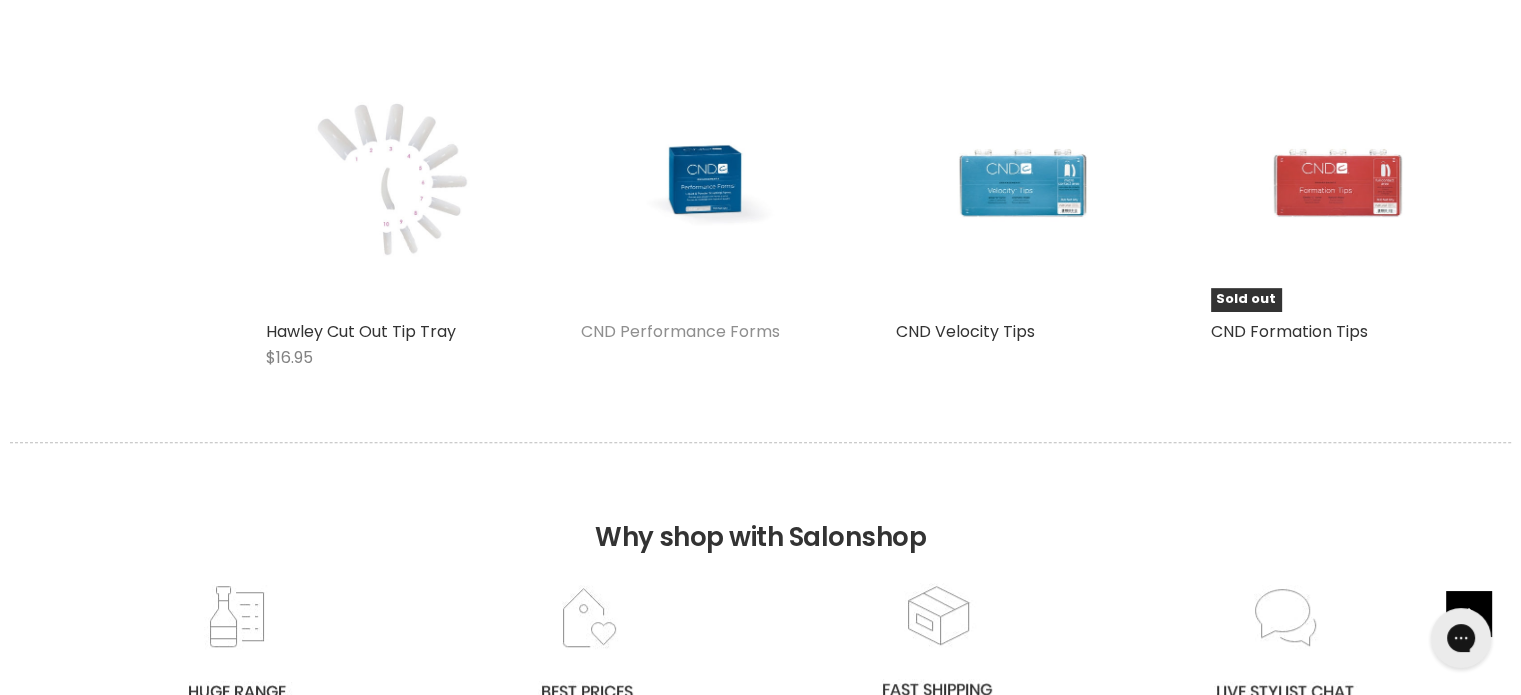 click on "CND Performance Forms" at bounding box center [680, 331] 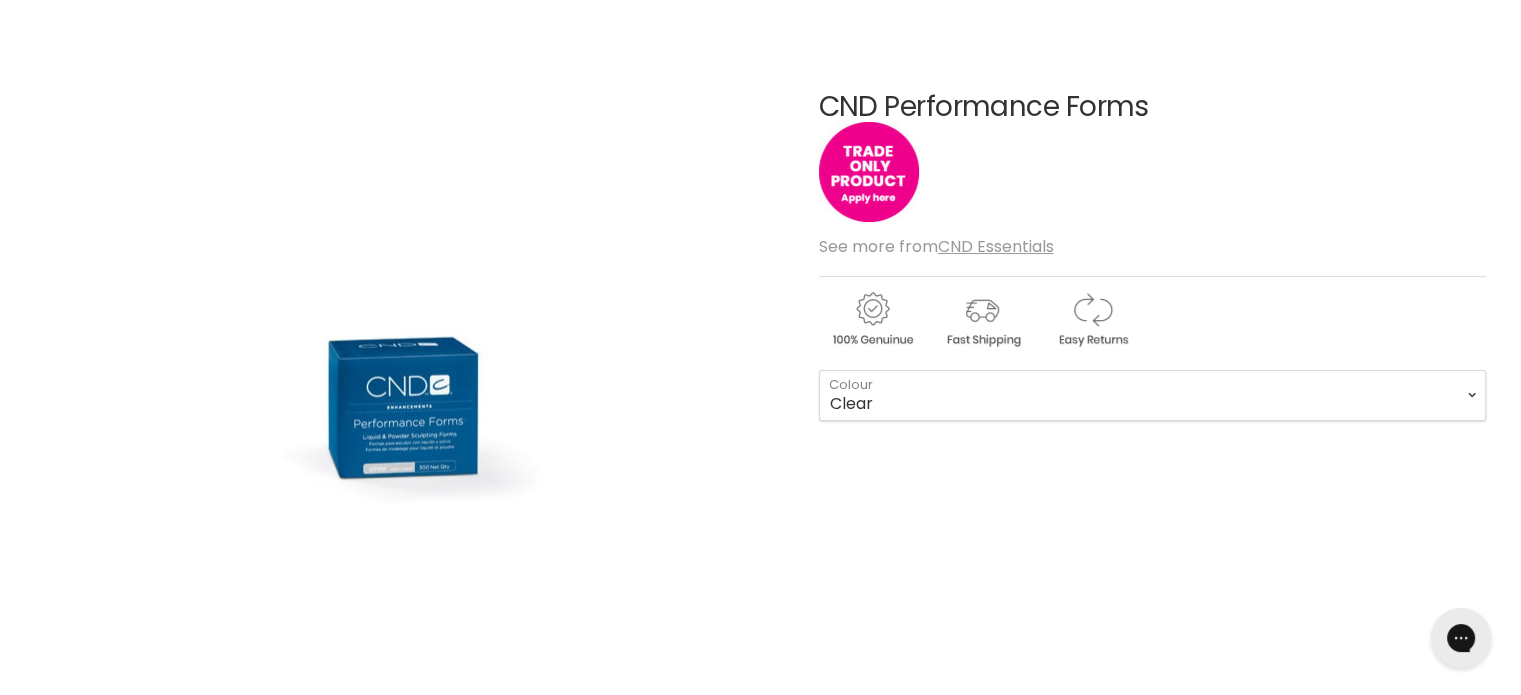 scroll, scrollTop: 0, scrollLeft: 0, axis: both 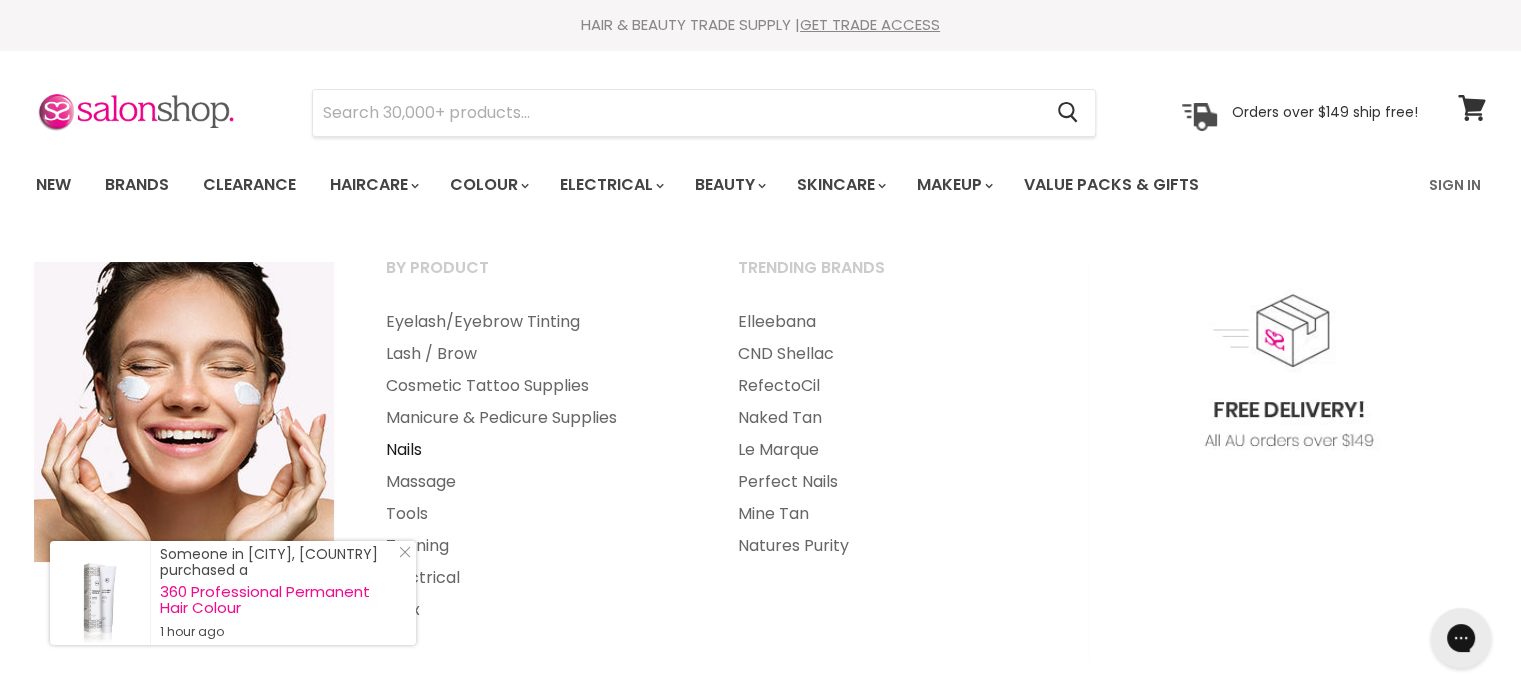 click on "Nails" at bounding box center [535, 450] 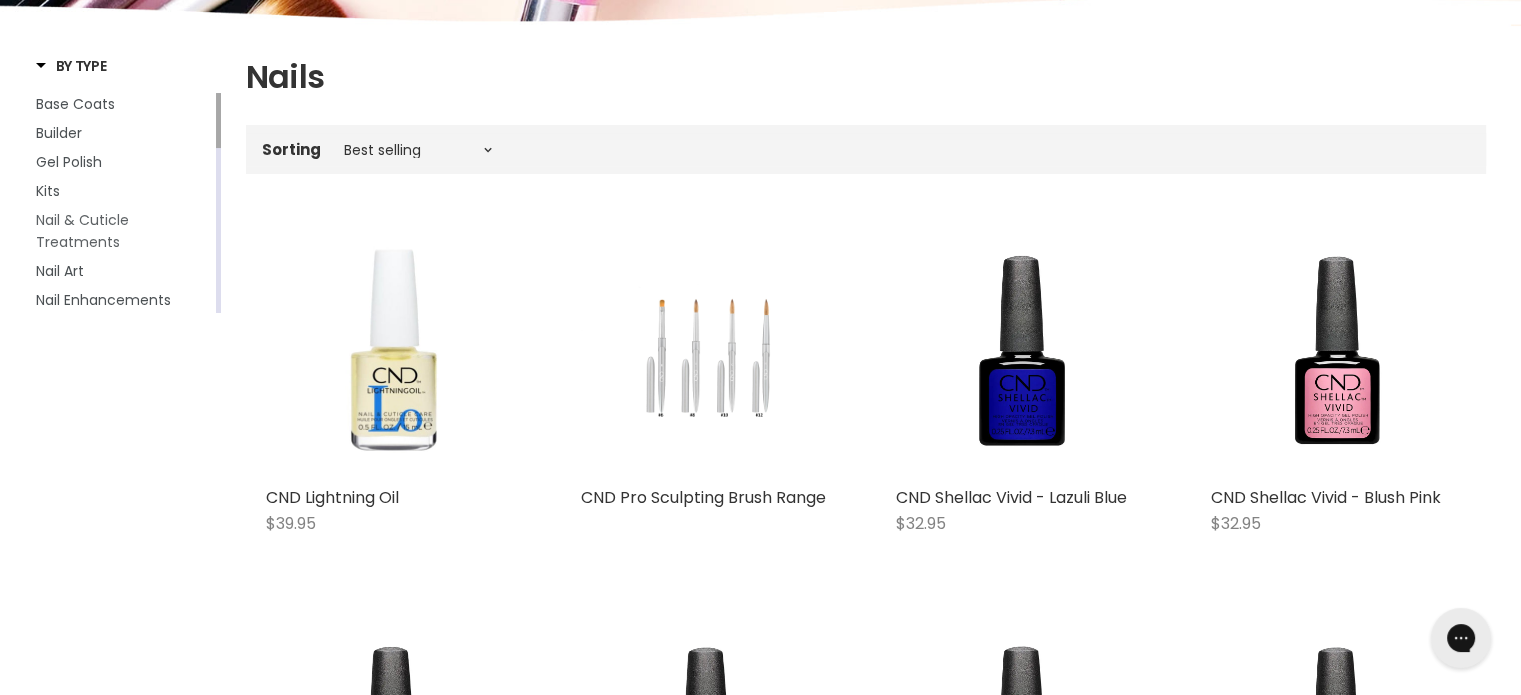 scroll, scrollTop: 0, scrollLeft: 0, axis: both 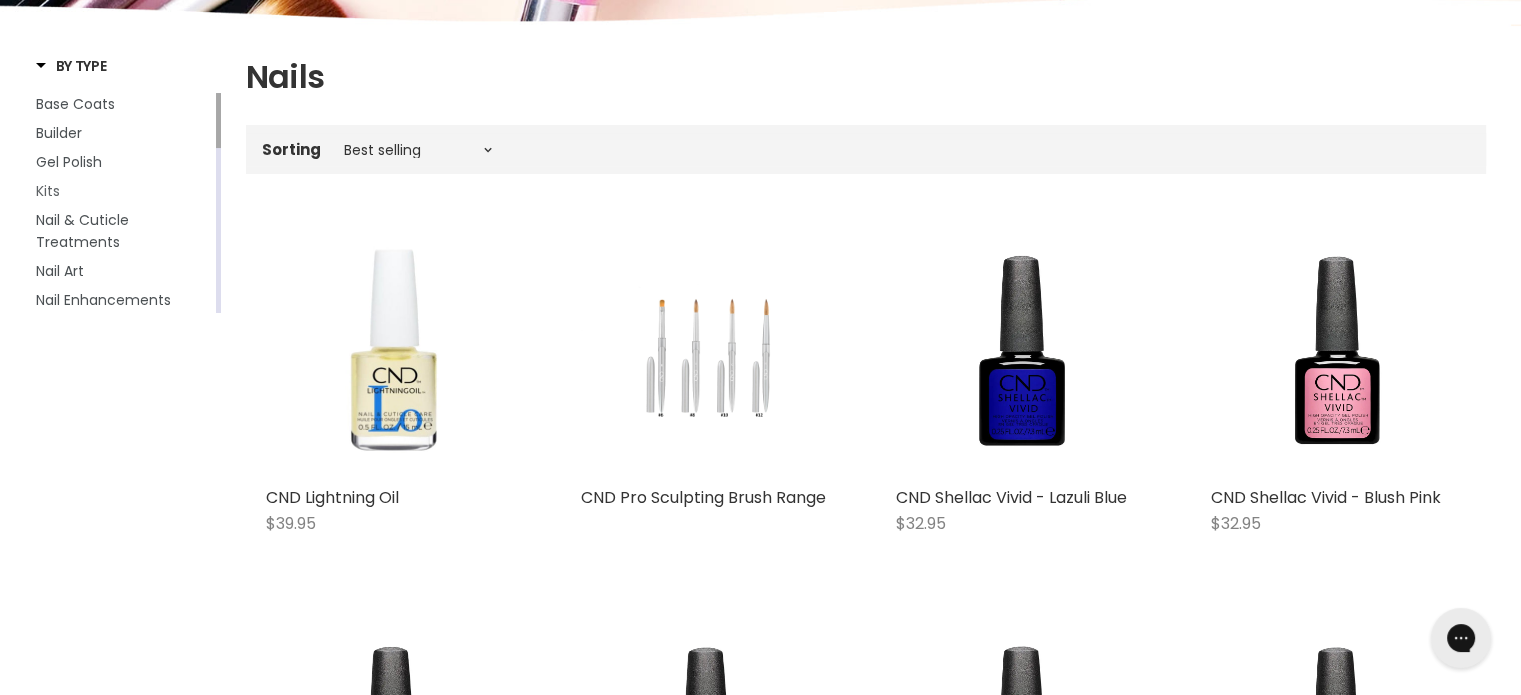 click on "Kits" at bounding box center (48, 191) 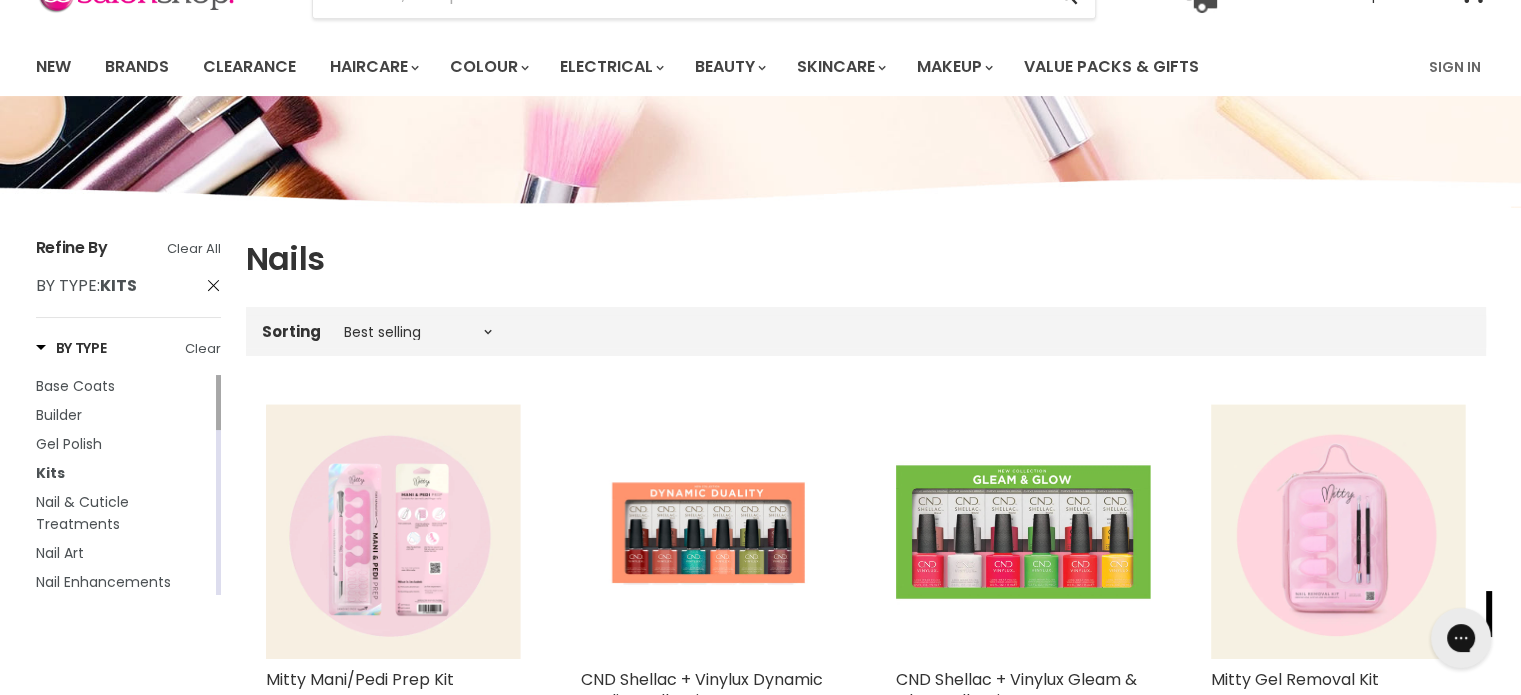 scroll, scrollTop: 200, scrollLeft: 0, axis: vertical 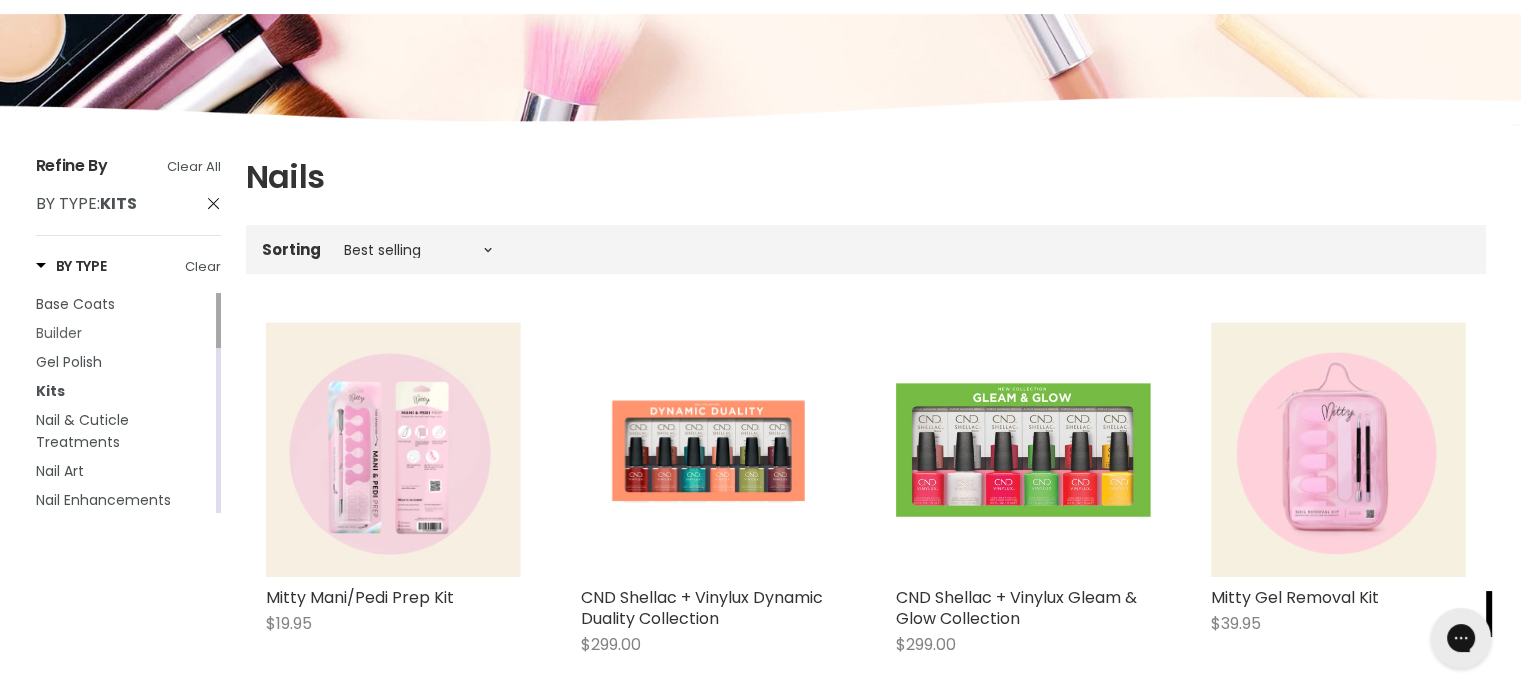 click on "Builder" at bounding box center (59, 333) 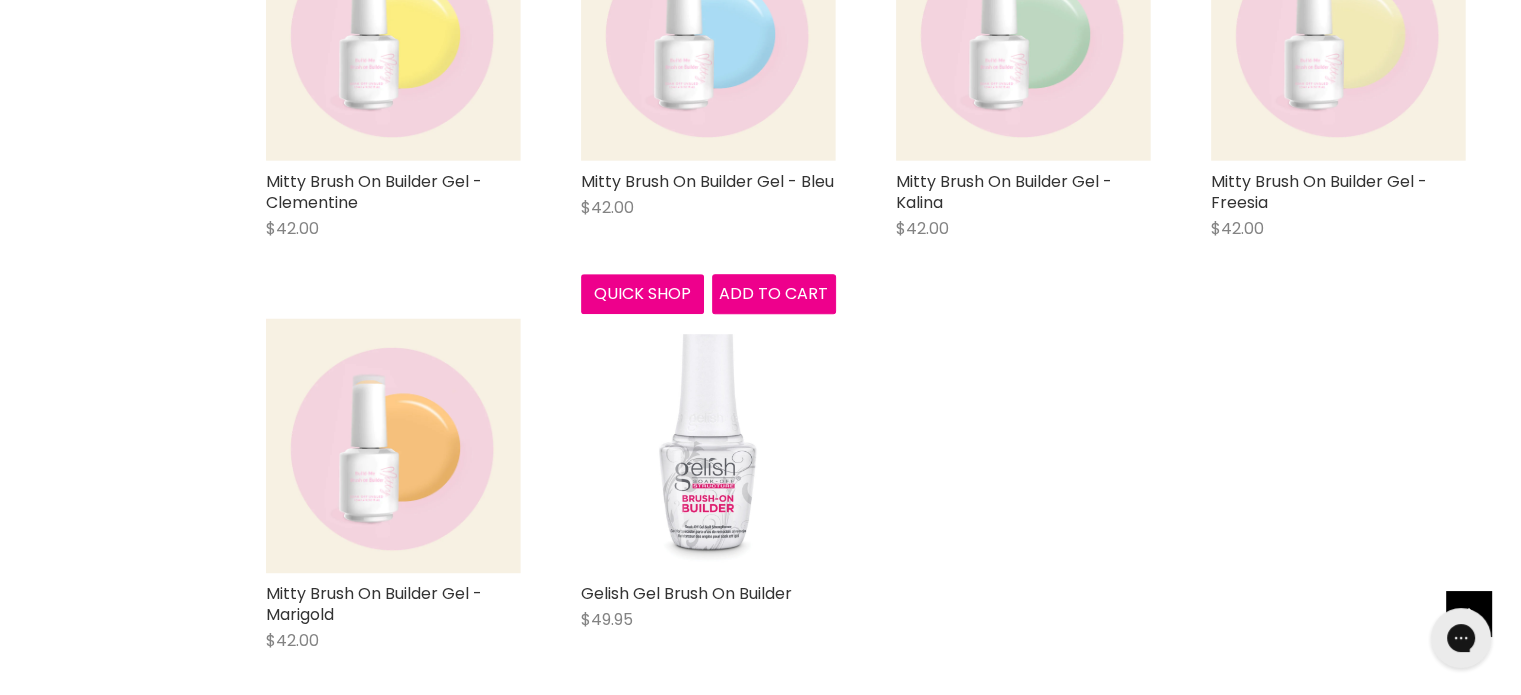scroll, scrollTop: 1200, scrollLeft: 0, axis: vertical 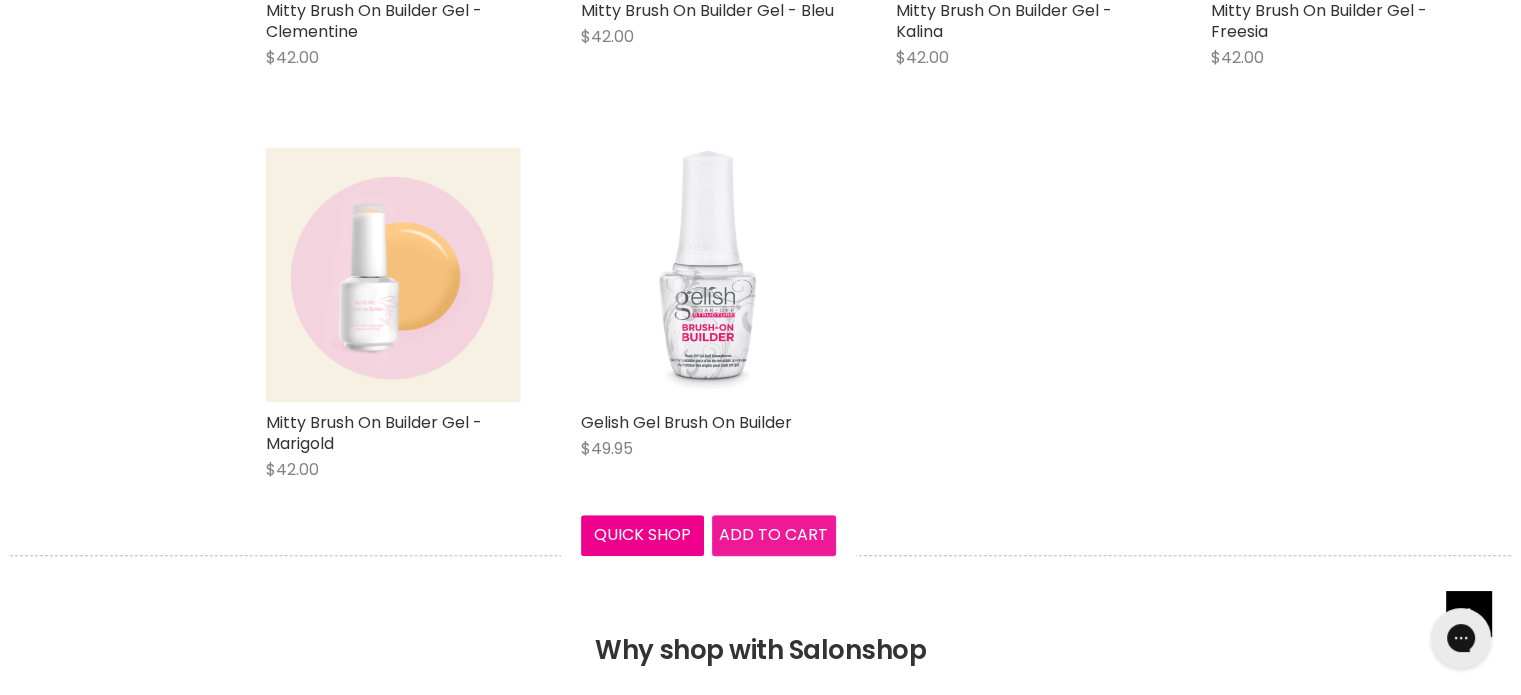 click on "Add to cart" at bounding box center [773, 534] 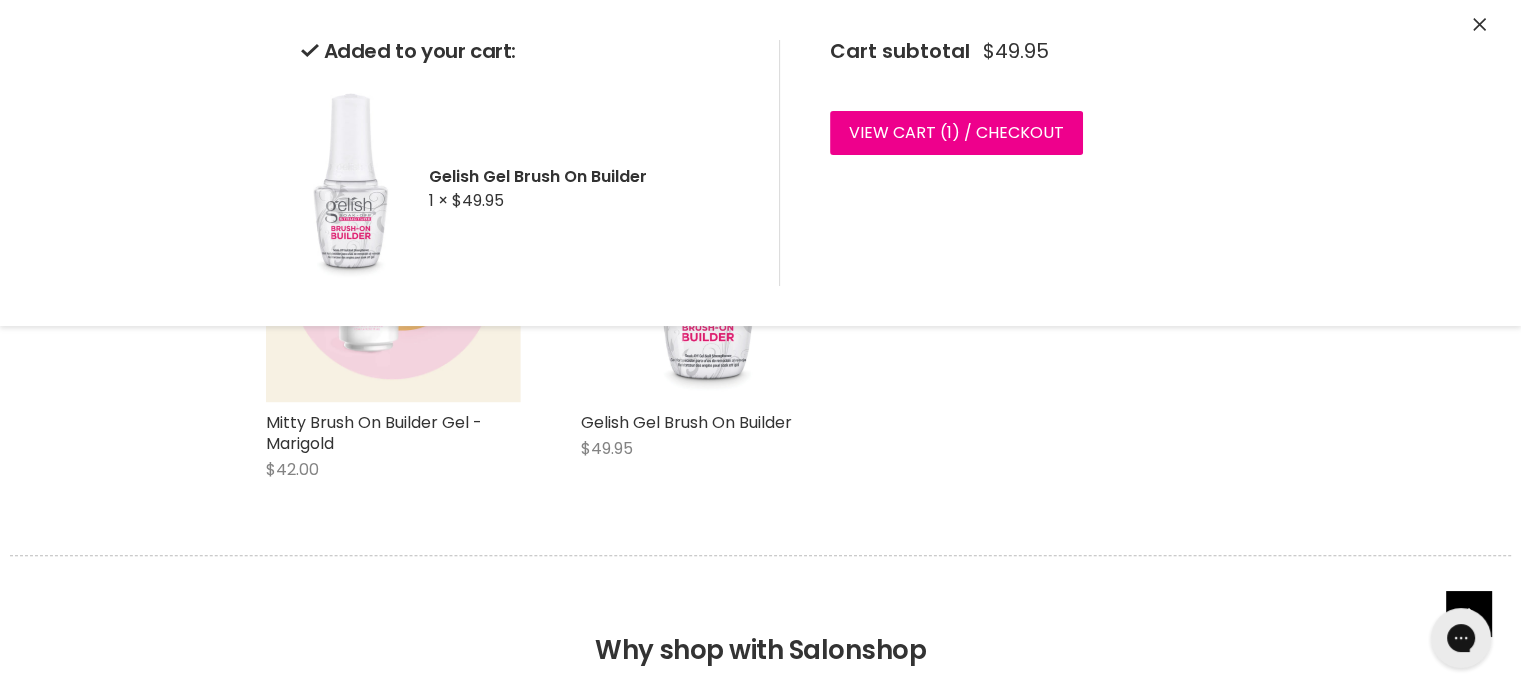 click on "Mitty Brush On Builder Gel - Arusha $42.00 Mitty Quick shop Add to cart
Mitty Brush On Builder Gel - Fialova $42.00 Mitty Quick shop Add to cart
Mitty Brush On Builder Gel - Juniper $42.00 Mitty Quick shop Add to cart
Mitty Brush On Builder Gel - Zinnia $42.00 Mitty Quick shop Add to cart
Mitty Brush On Builder Gel - Clementine $42.00 Mitty Quick shop Add to cart
Mitty Brush On Builder Gel - Bleu $42.00 Mitty Quick shop Add to cart
Mitty Brush On Builder Gel - Kalina $42.00 Mitty Quick shop Add to cart
Mitty Brush On Builder Gel - Freesia $42.00 Mitty Quick shop Add to cart
Mitty Brush On Builder Gel - Marigold $42.00 Mitty" at bounding box center [866, -90] 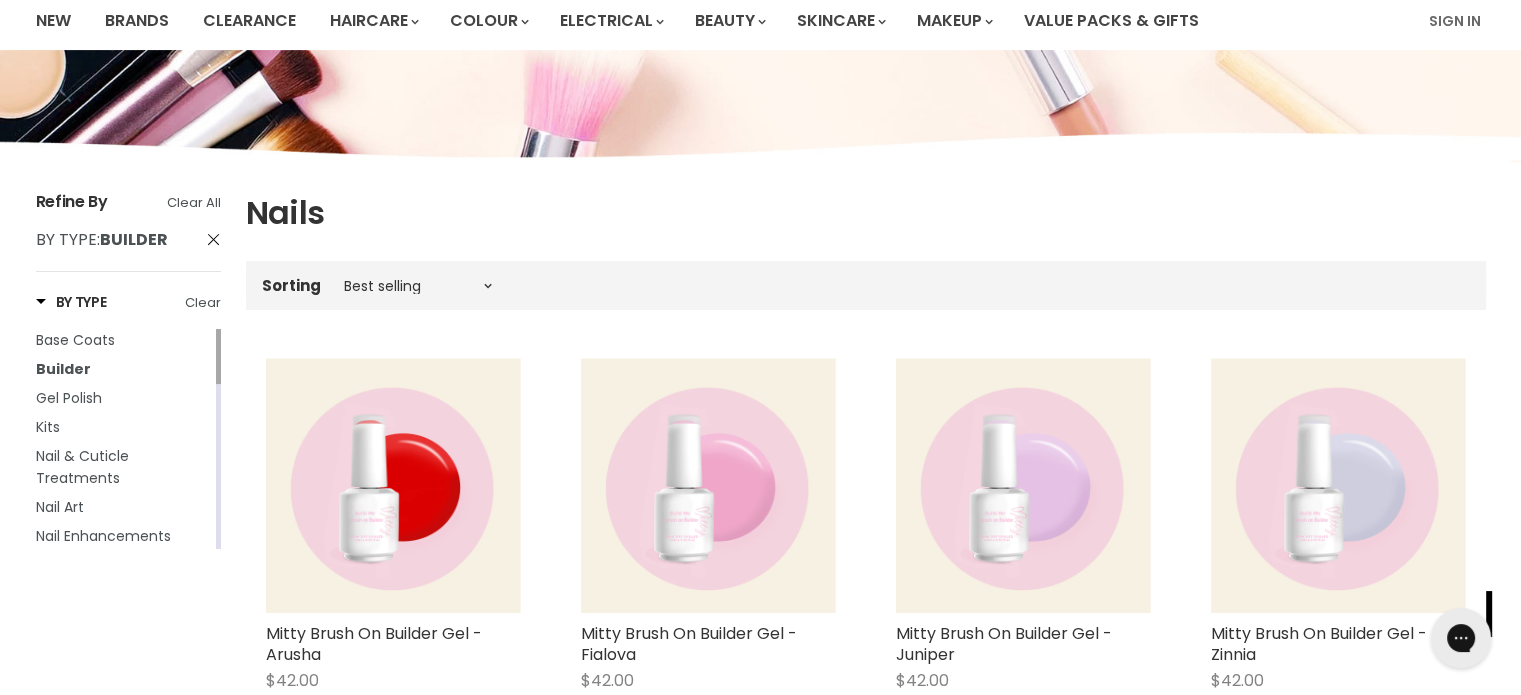 scroll, scrollTop: 0, scrollLeft: 0, axis: both 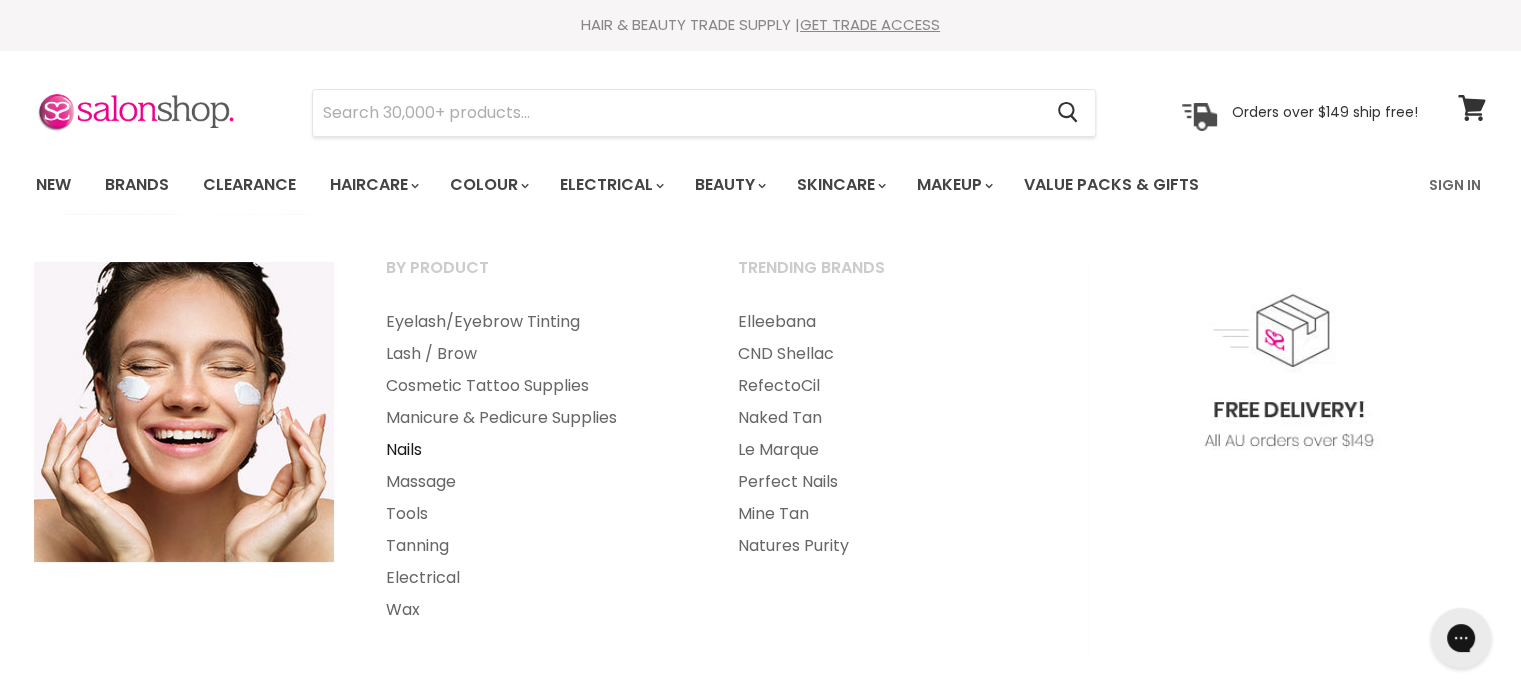 click on "Nails" at bounding box center (535, 450) 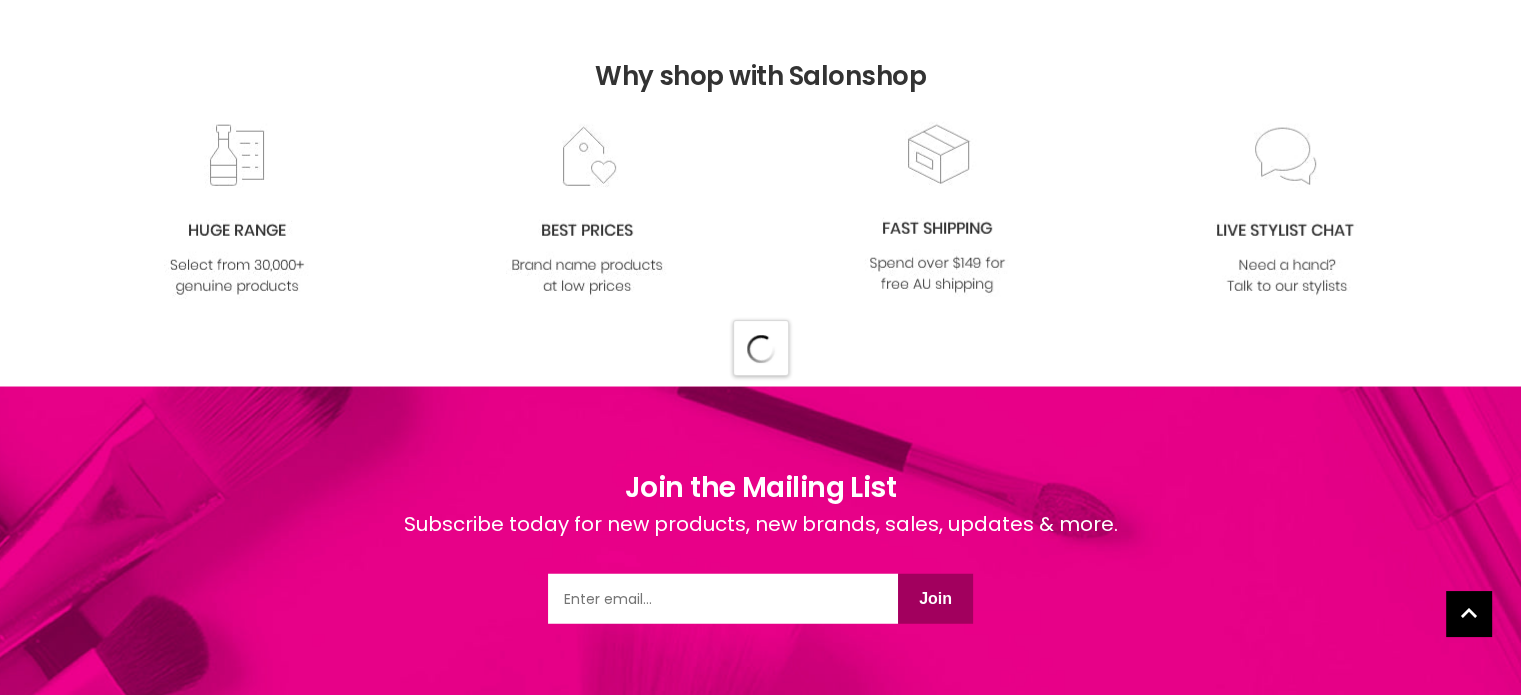scroll, scrollTop: 25354, scrollLeft: 0, axis: vertical 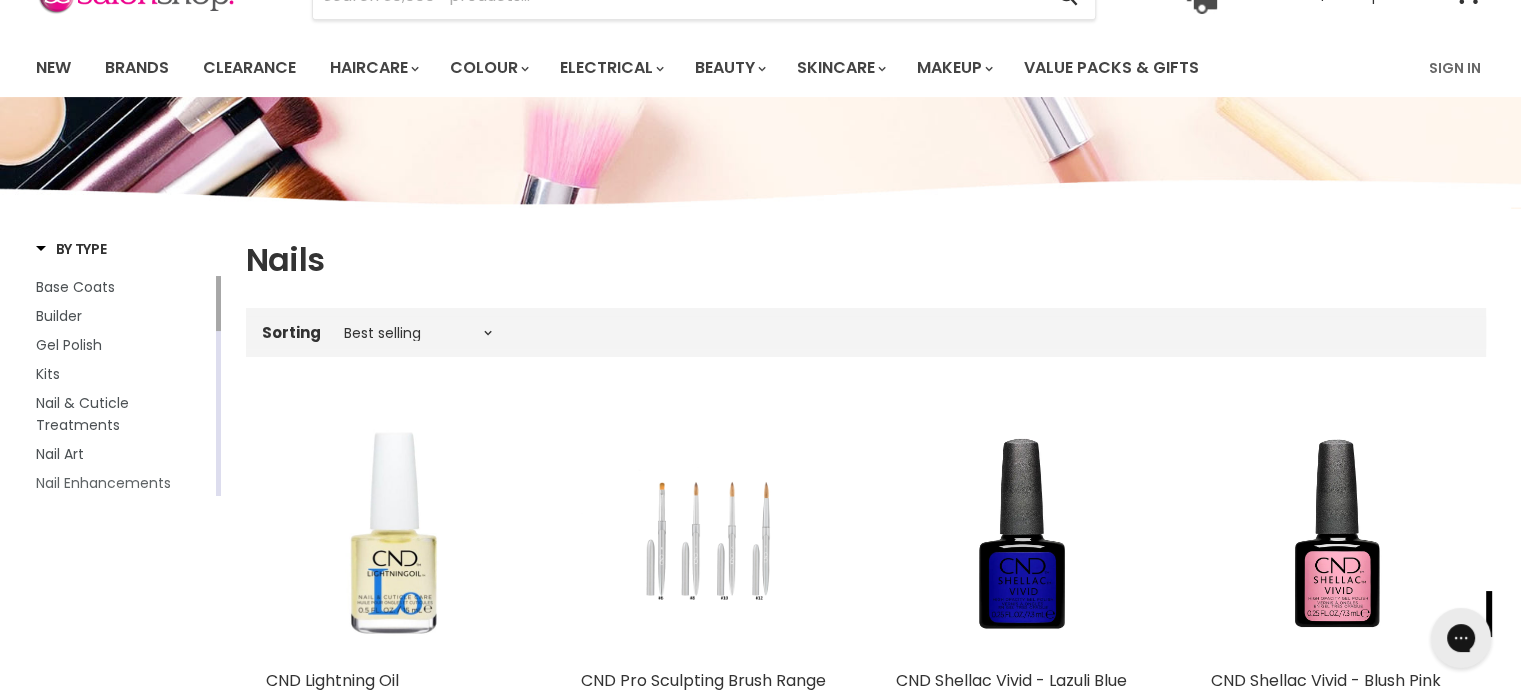 click on "Base Coats Builder Gel Polish Kits Nail & Cuticle Treatments Nail Art Nail Enhancements Nail Enhancements: Acrylic Liquid Nail Enhancements: Acrylic Powder Nail Enhancements: Brushes Nail Enhancements: Dip & Buff Systems Nail Enhancements: Gels Nail Enhancements: Glues Nail Enhancements: Nail Tips Nail Enhancements: Primers Nail Enhancements: Solutions Nail Files & Buffers Nail Polishes Press On Removers & Thinners Strengthener Tools Top Coats" at bounding box center (124, 705) 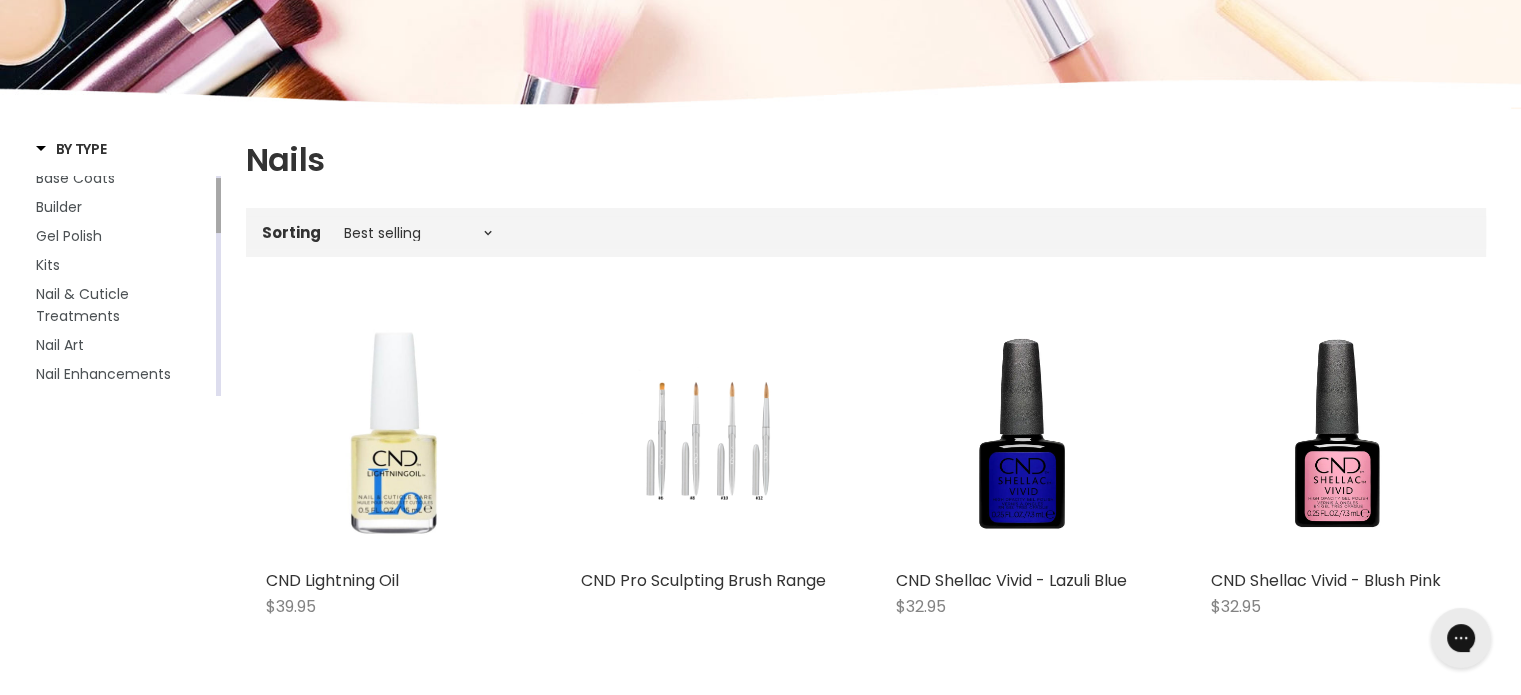 scroll, scrollTop: 0, scrollLeft: 0, axis: both 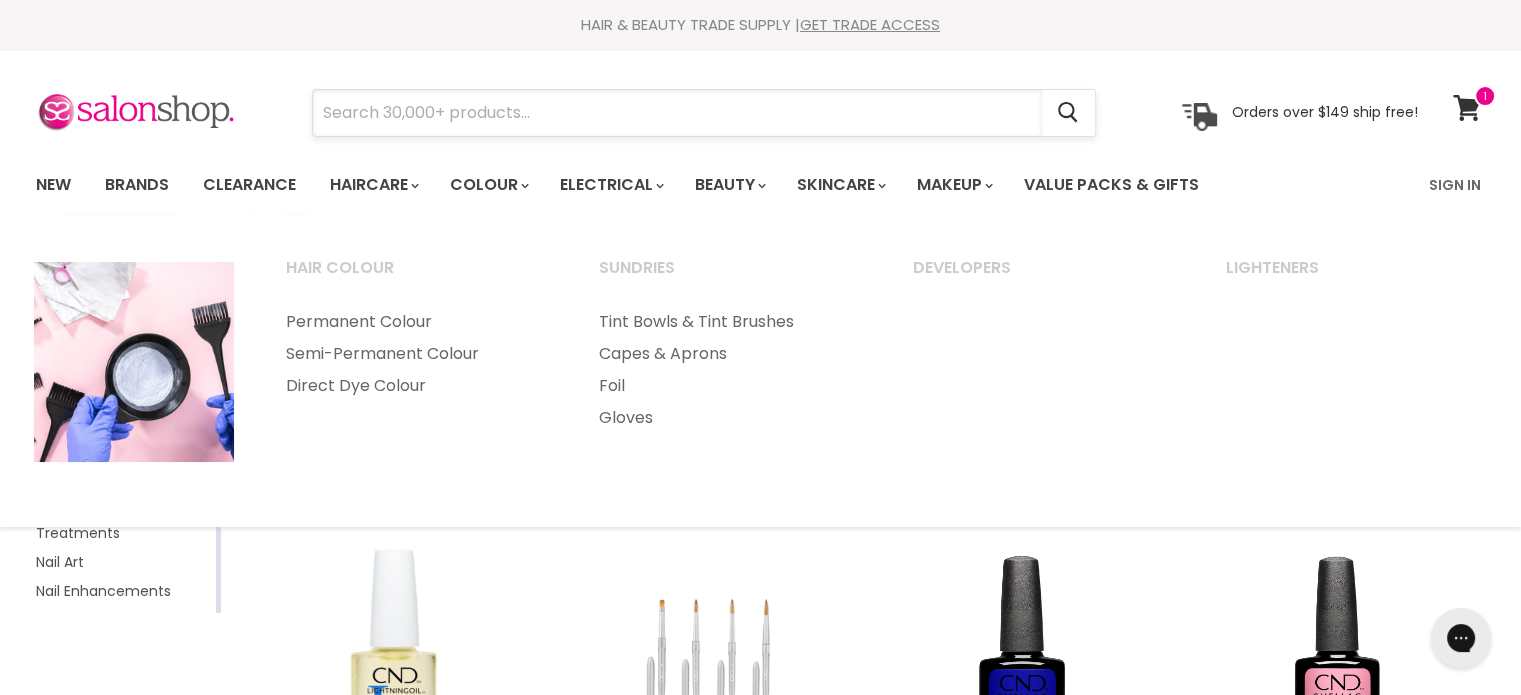 click at bounding box center [677, 113] 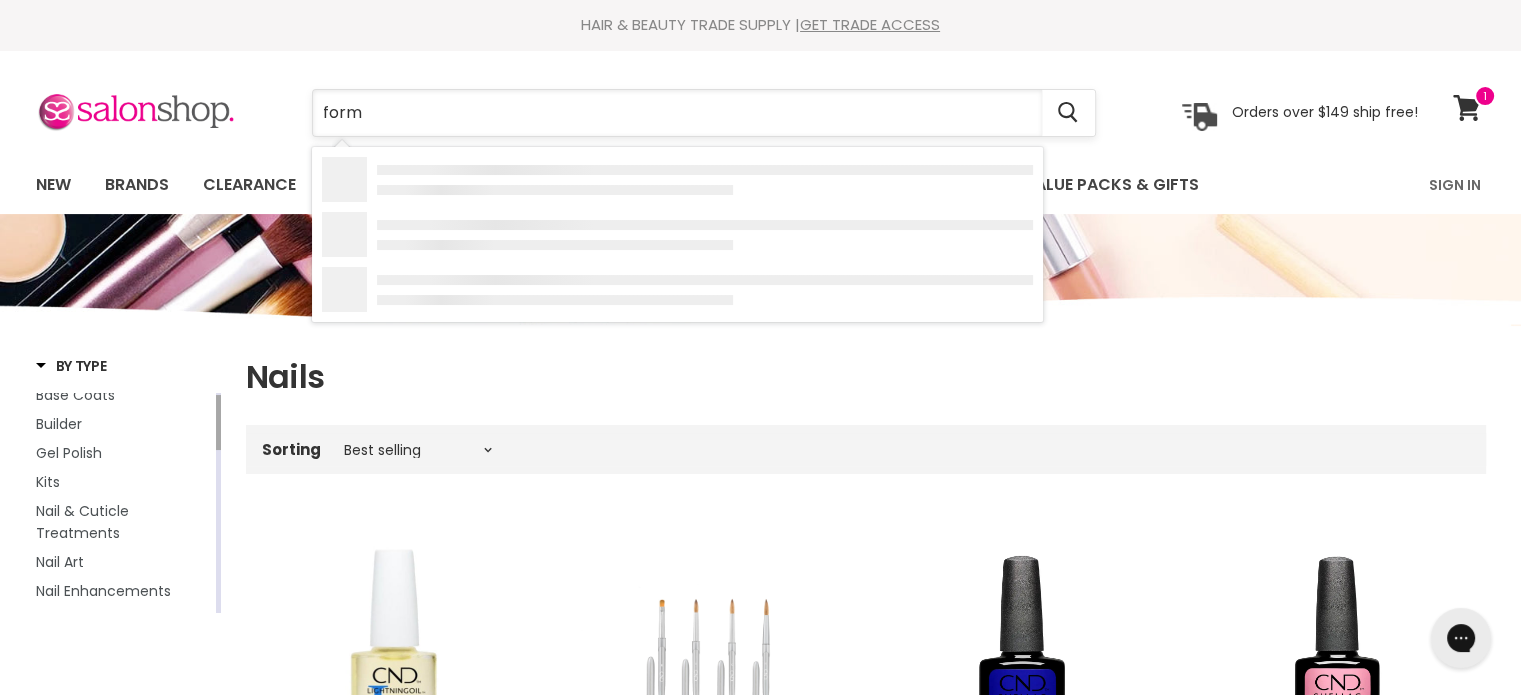 type on "forms" 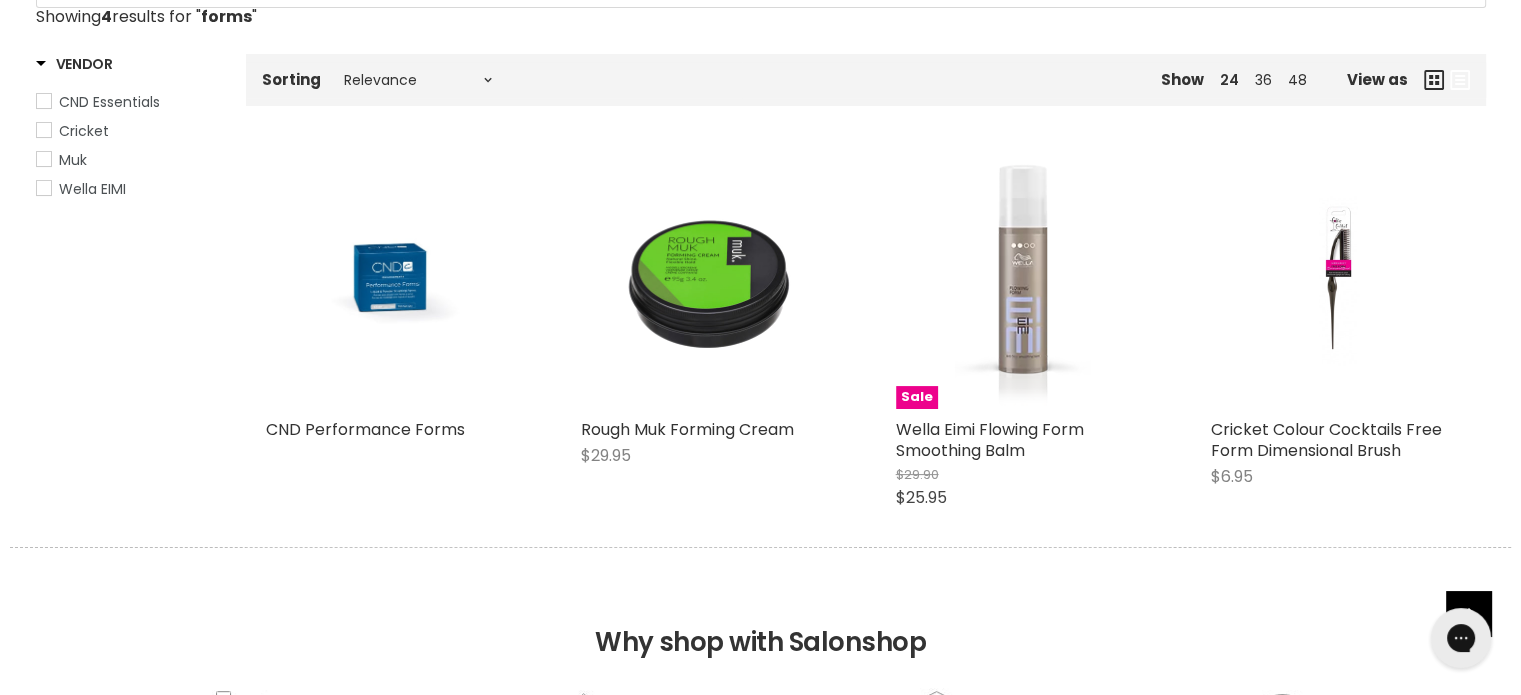 scroll, scrollTop: 0, scrollLeft: 0, axis: both 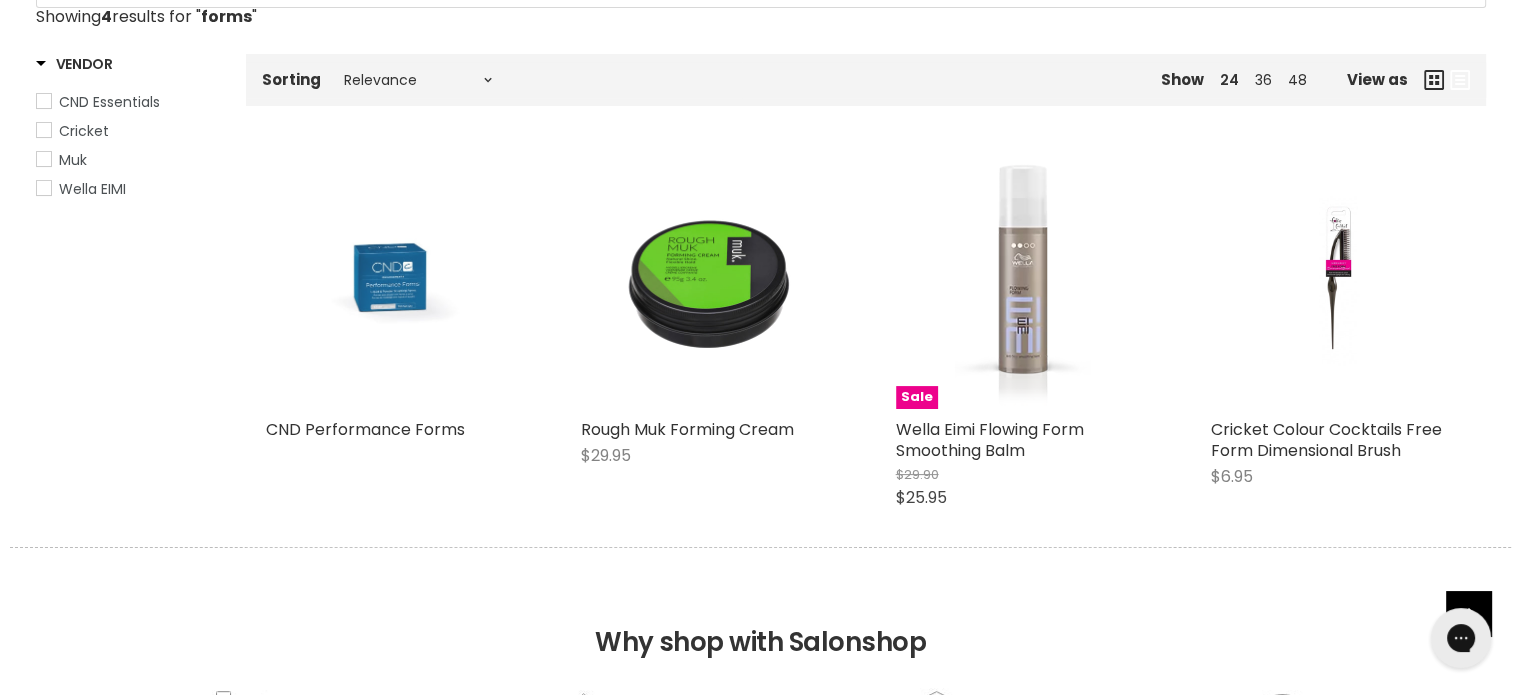 click at bounding box center [392, 281] 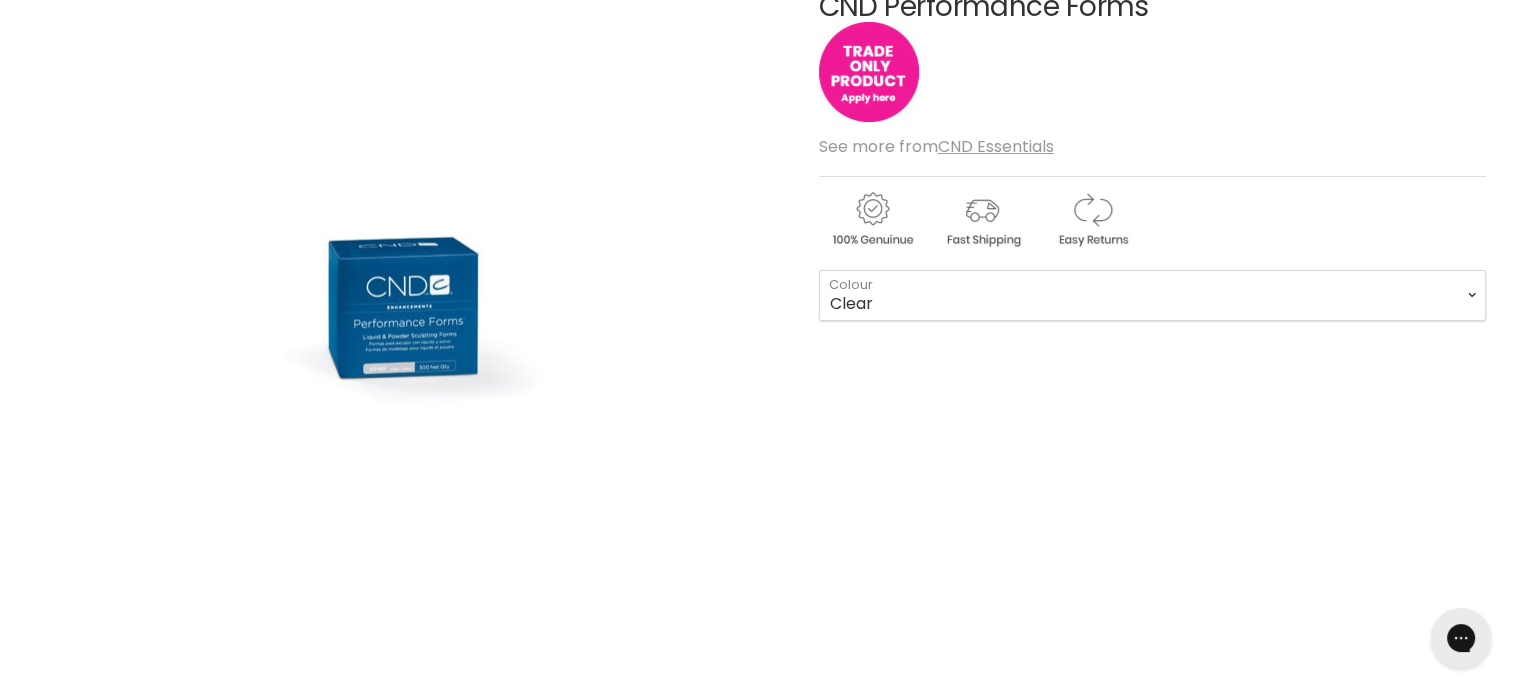scroll, scrollTop: 0, scrollLeft: 0, axis: both 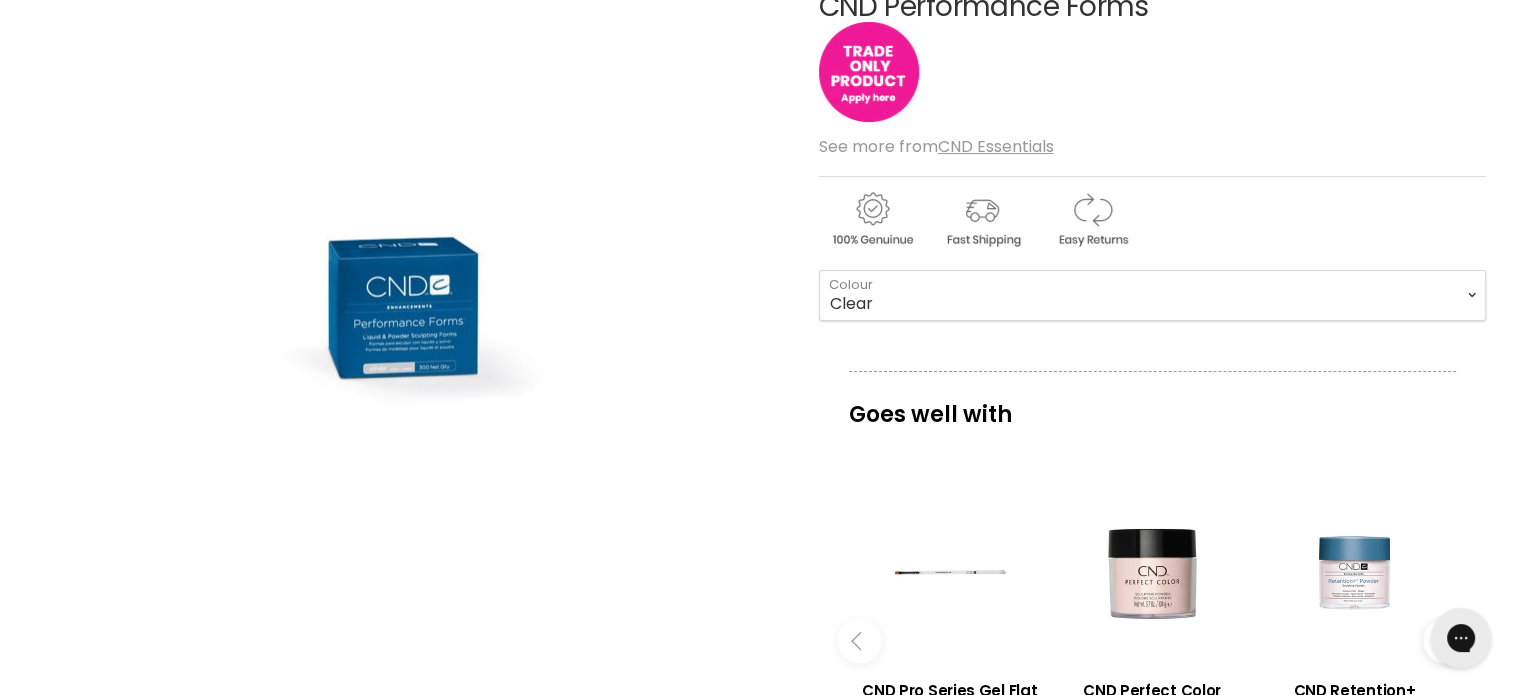 click at bounding box center (869, 72) 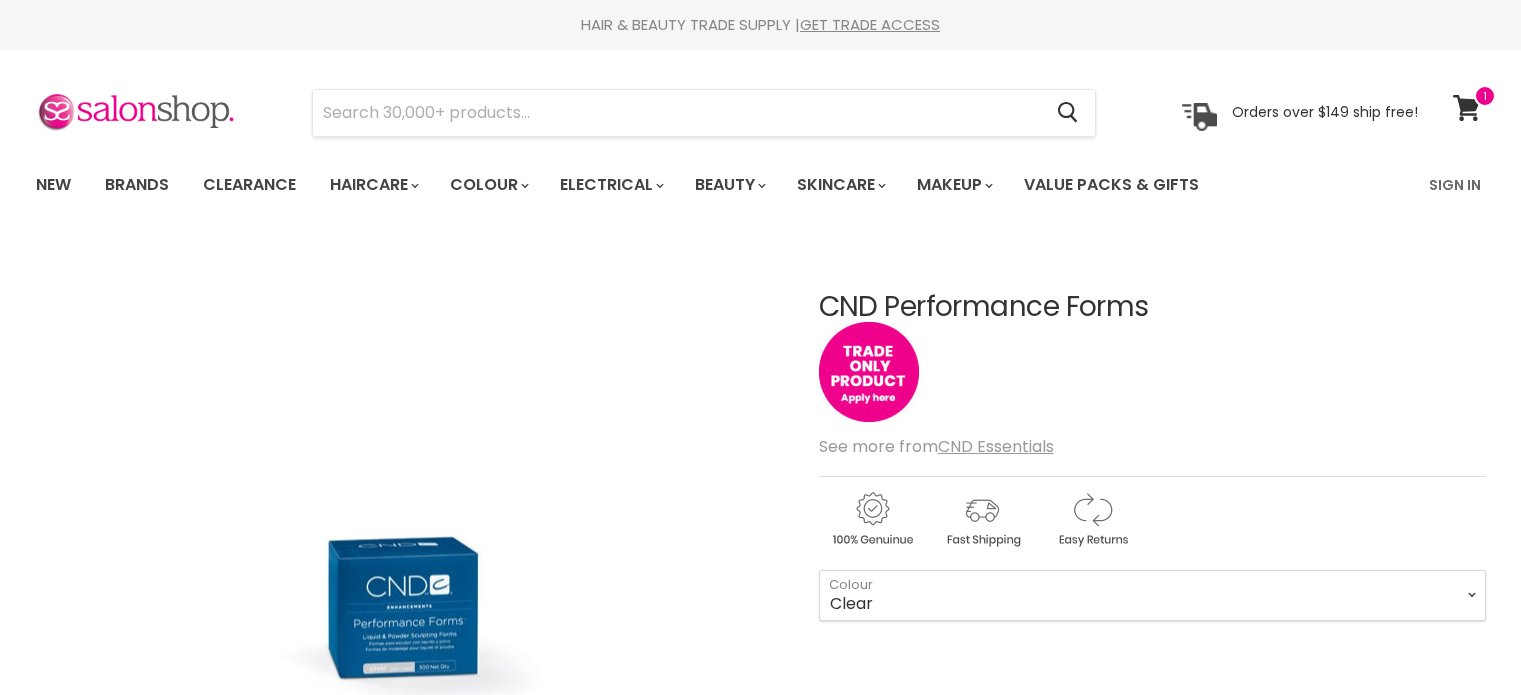 click on "Clear
Silver" at bounding box center [1152, 595] 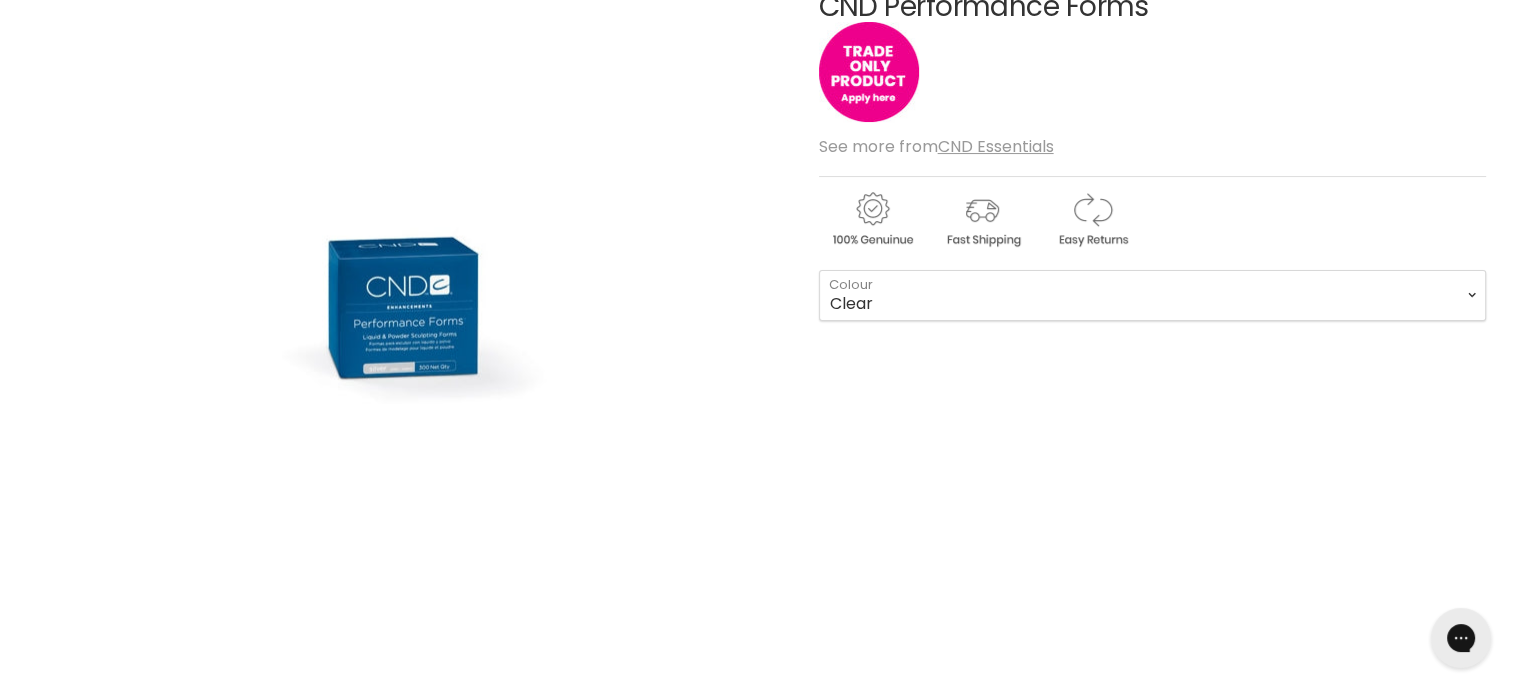 scroll, scrollTop: 0, scrollLeft: 0, axis: both 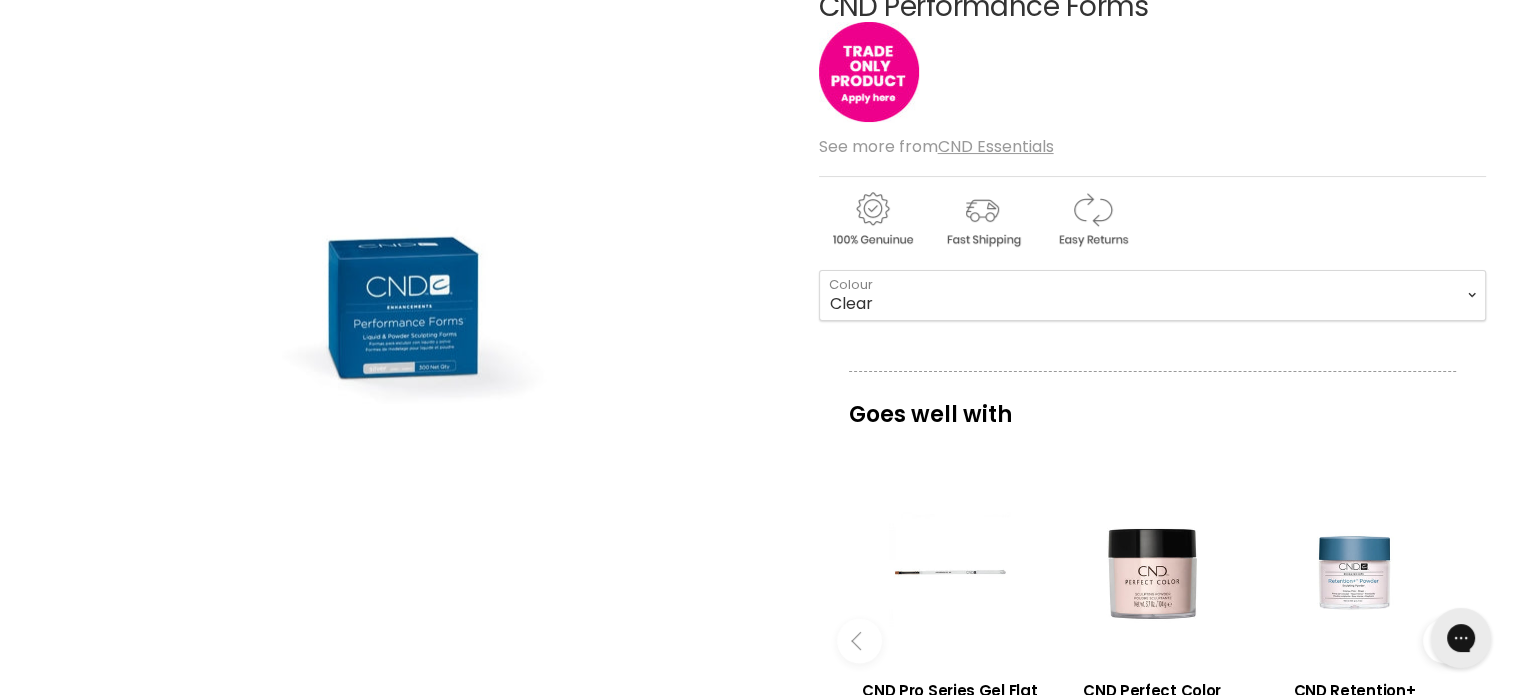 click on "Clear
Silver" at bounding box center [1152, 295] 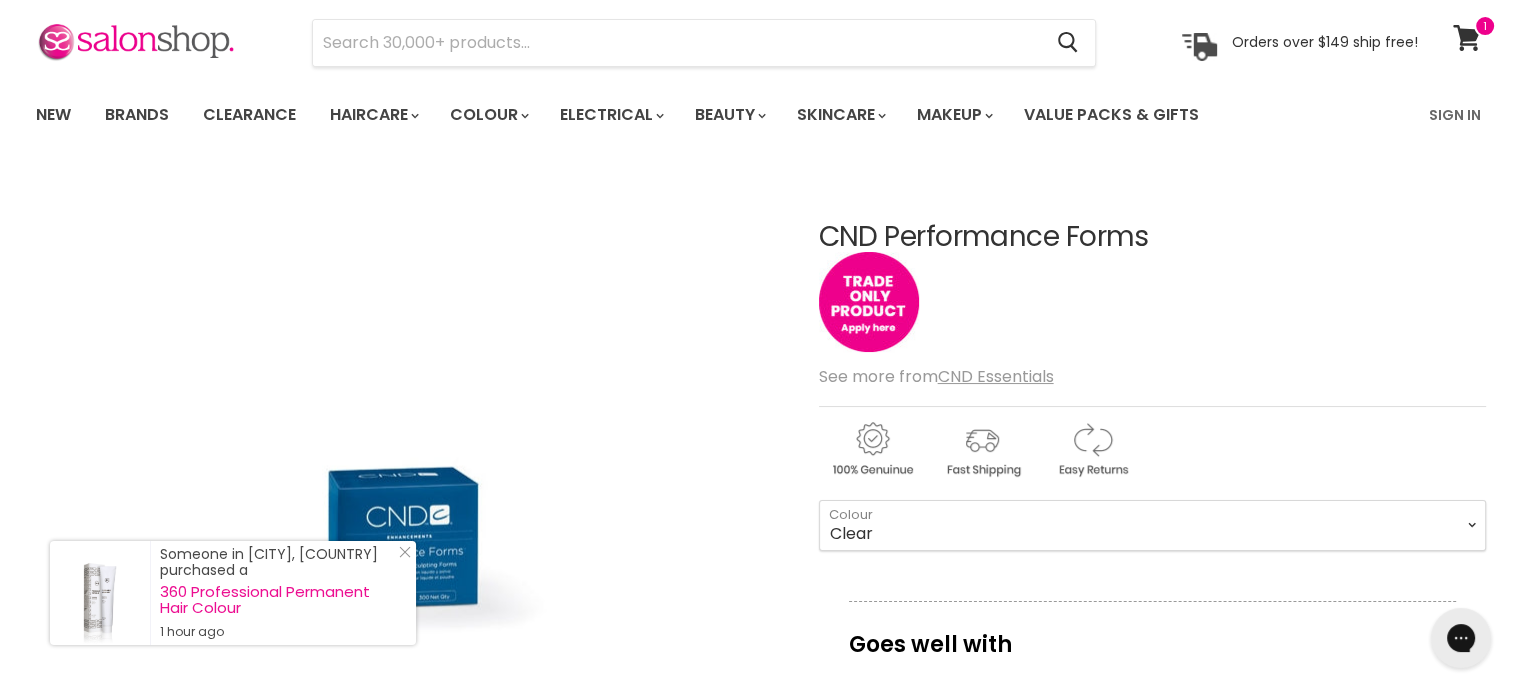 scroll, scrollTop: 0, scrollLeft: 0, axis: both 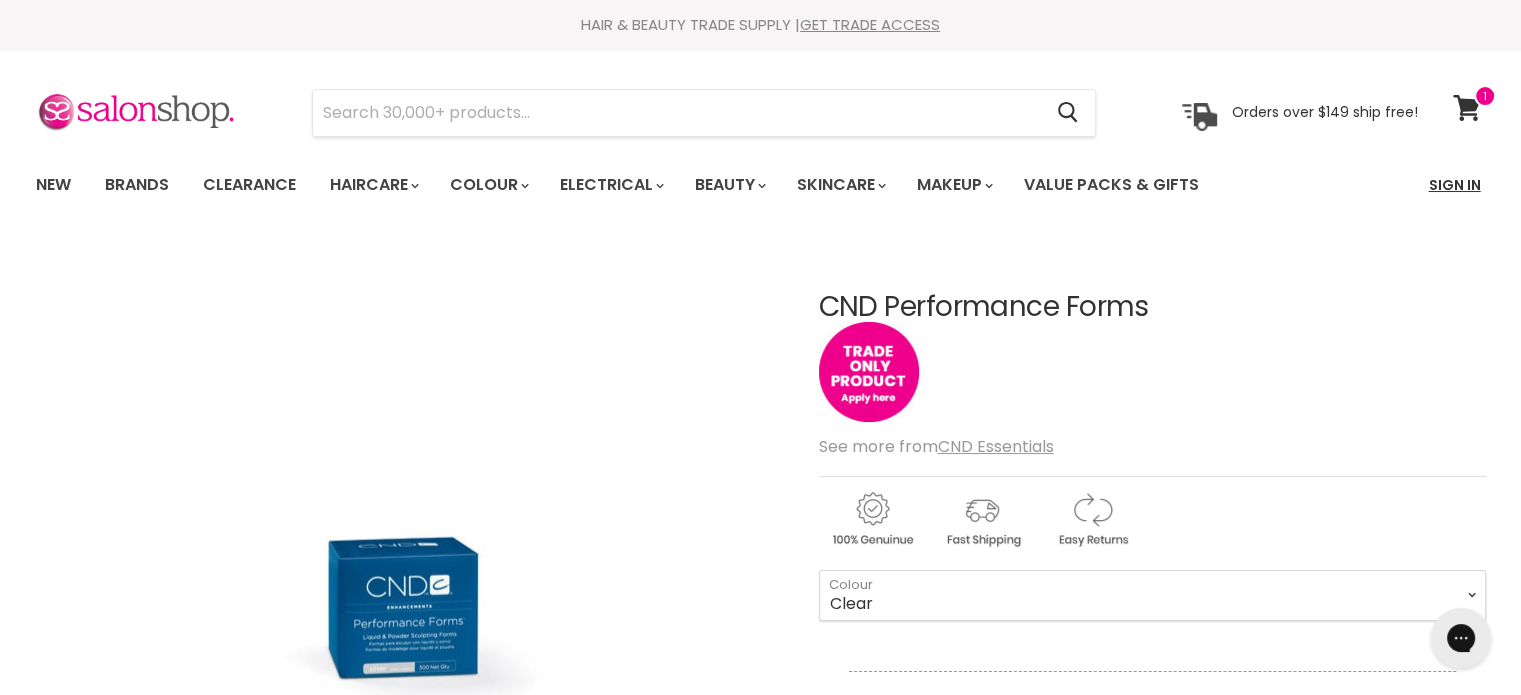 click on "Sign In" at bounding box center [1455, 185] 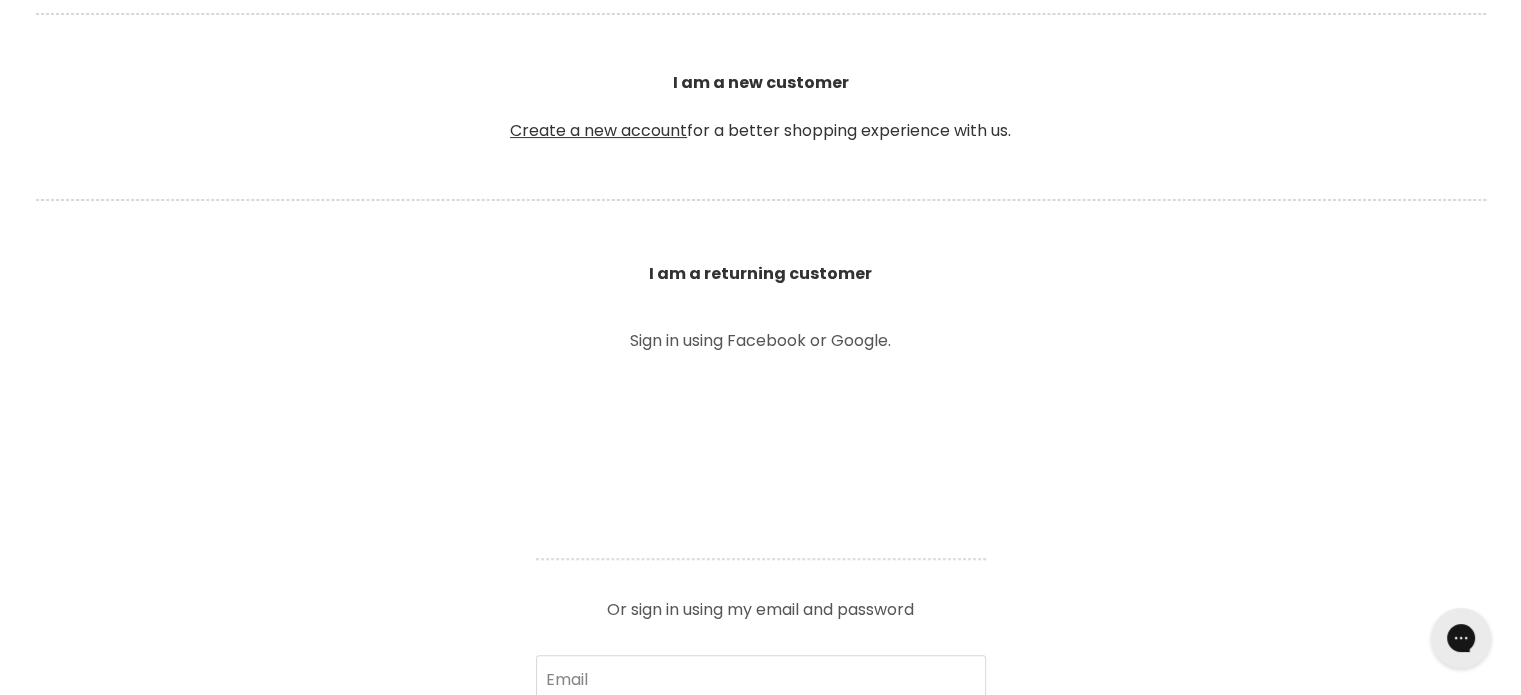 scroll, scrollTop: 0, scrollLeft: 0, axis: both 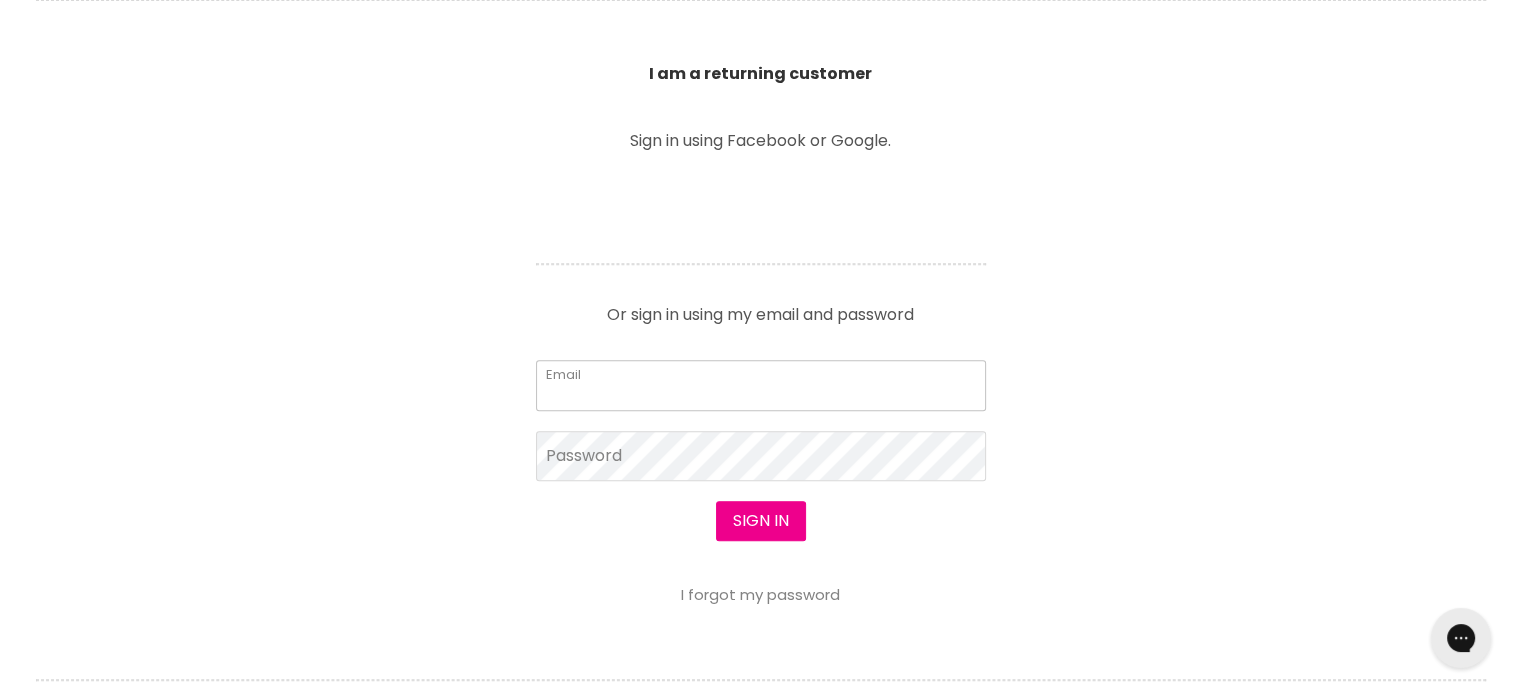 click on "Email" at bounding box center (761, 385) 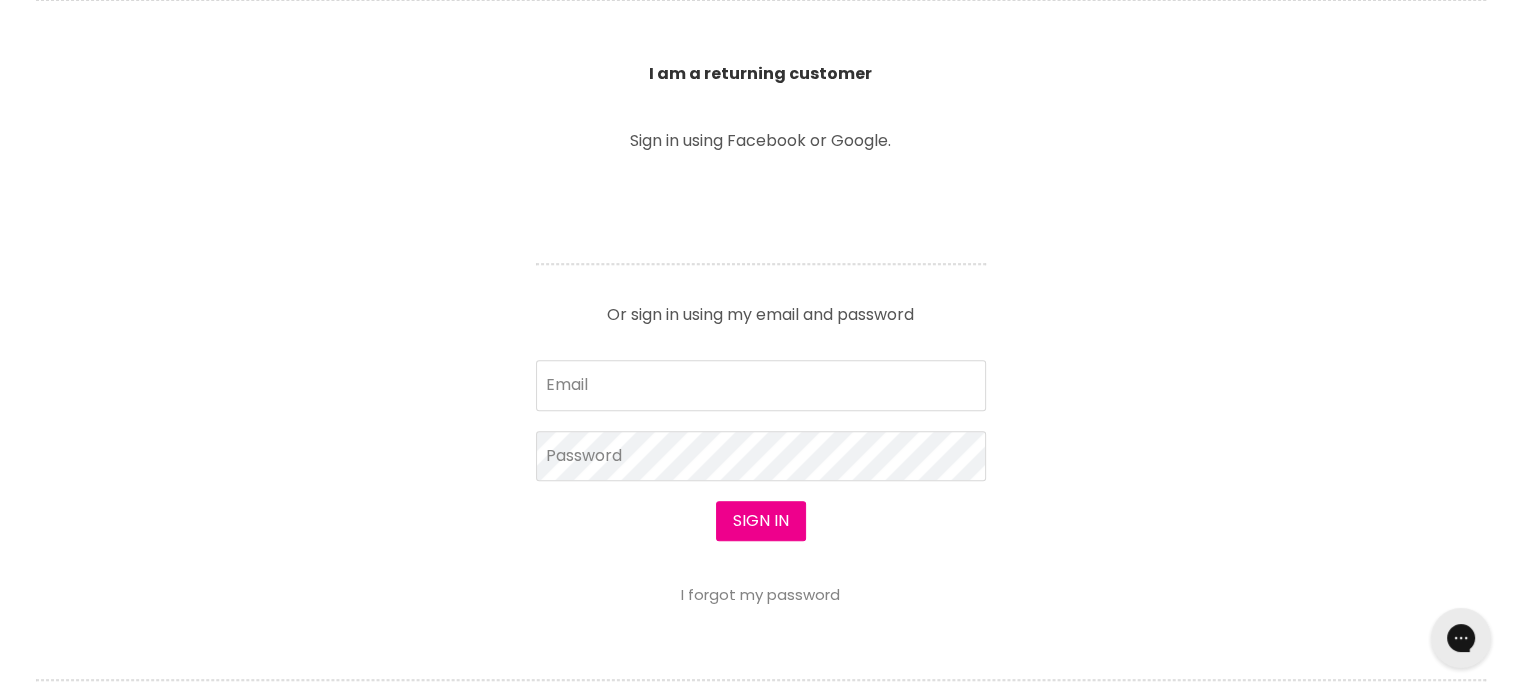 click on "Welcome to SalonShop
I am a new customer Create a new account  for a better shopping experience with us. I am a returning customer
Sign in using Facebook or Google.
Or sign in using my email and password
Email
Password
Sign in
I forgot my password
I FORGOT MY PASSWORD
We will send you an email to reset your password.
Email" at bounding box center [760, 319] 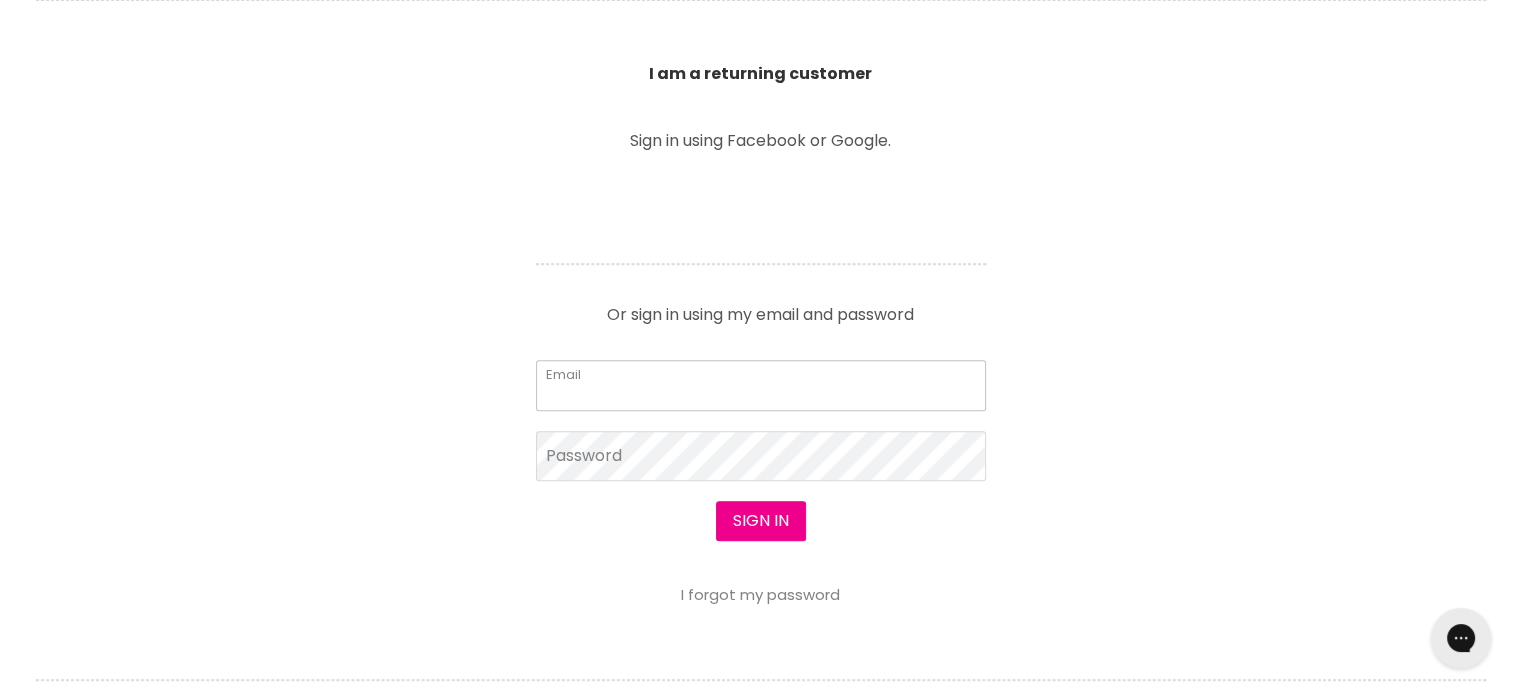 click on "Email" at bounding box center [761, 385] 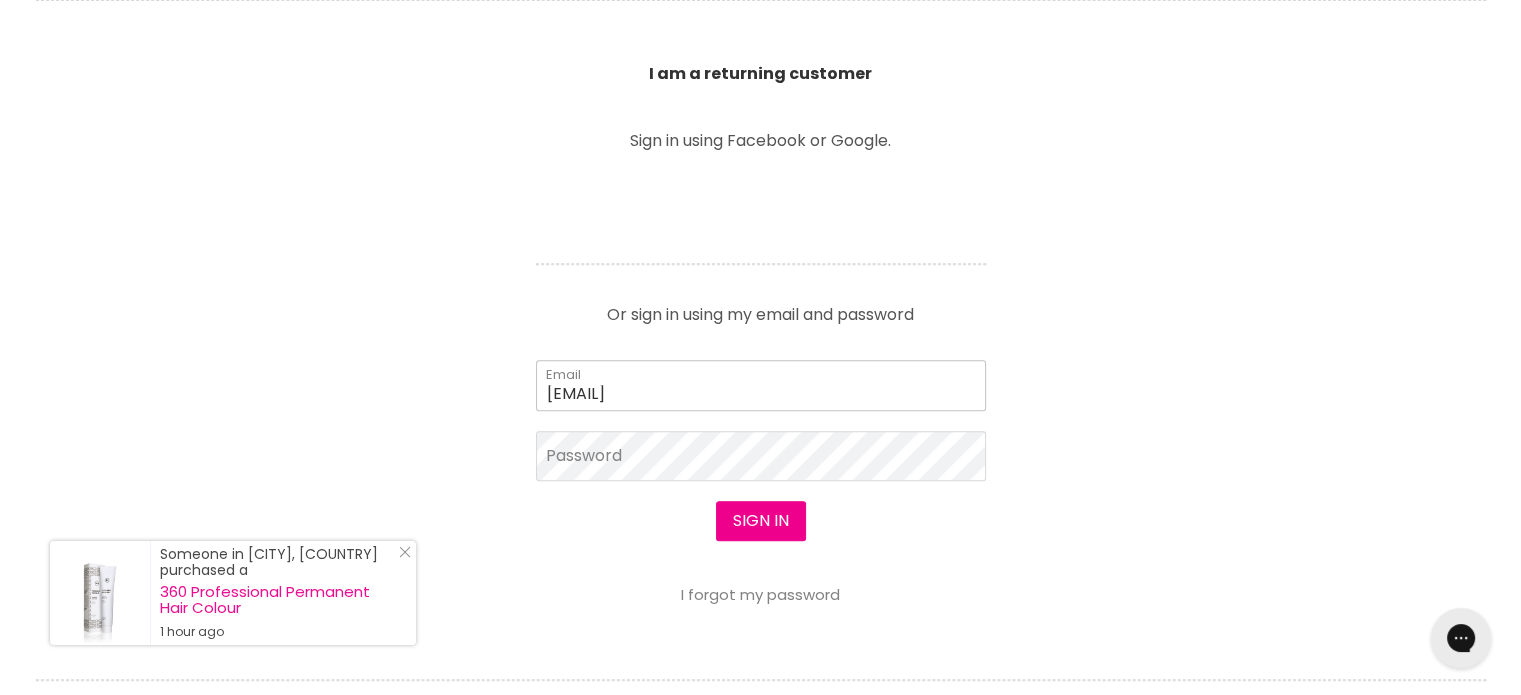 type on "[EMAIL]" 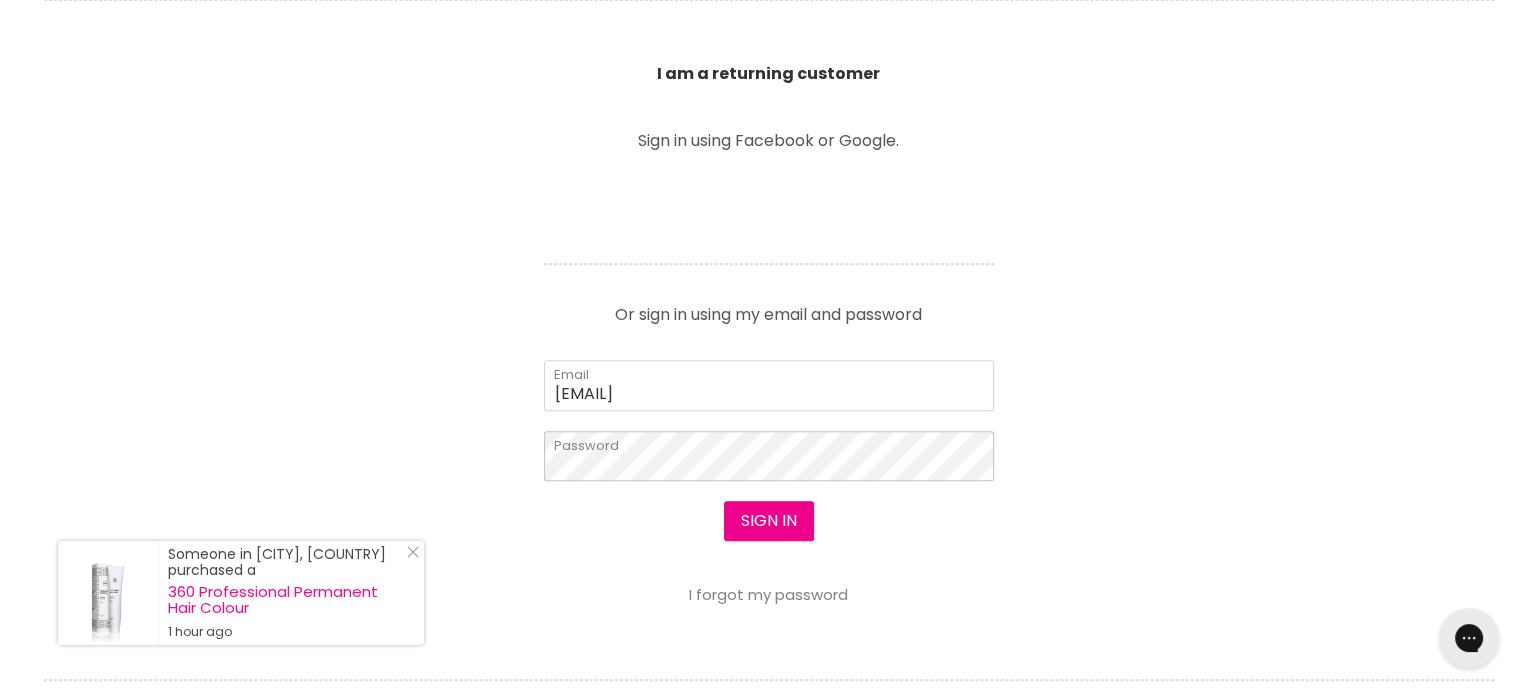 scroll, scrollTop: 701, scrollLeft: 0, axis: vertical 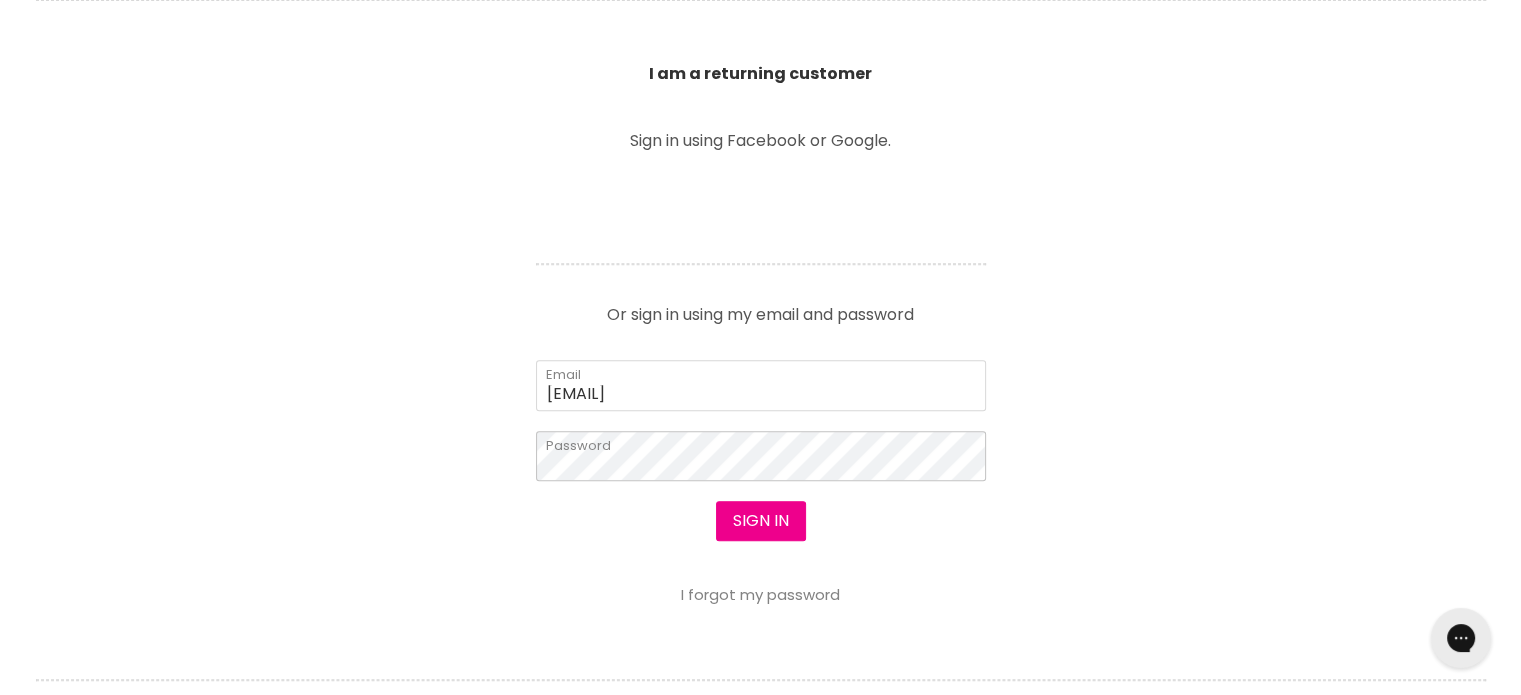 click on "Sign in" at bounding box center (761, 521) 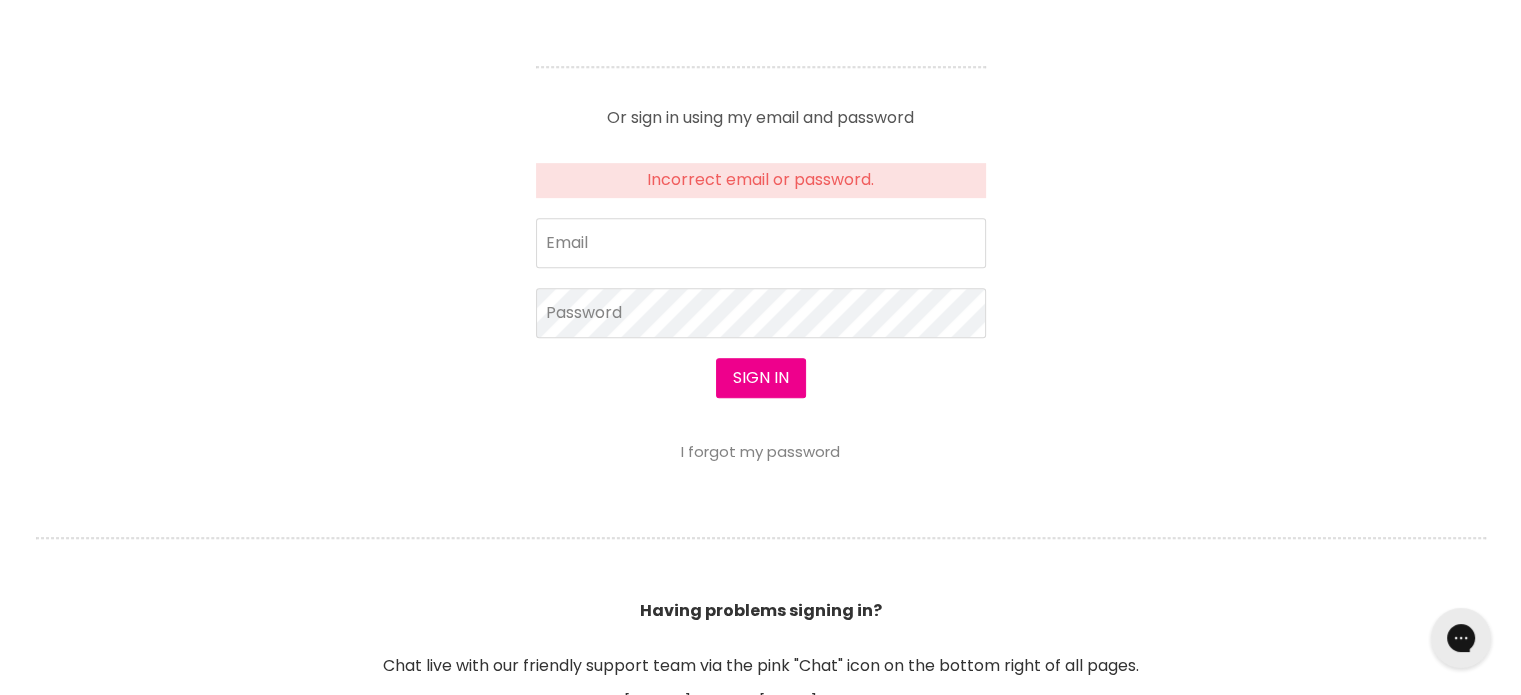 scroll, scrollTop: 1000, scrollLeft: 0, axis: vertical 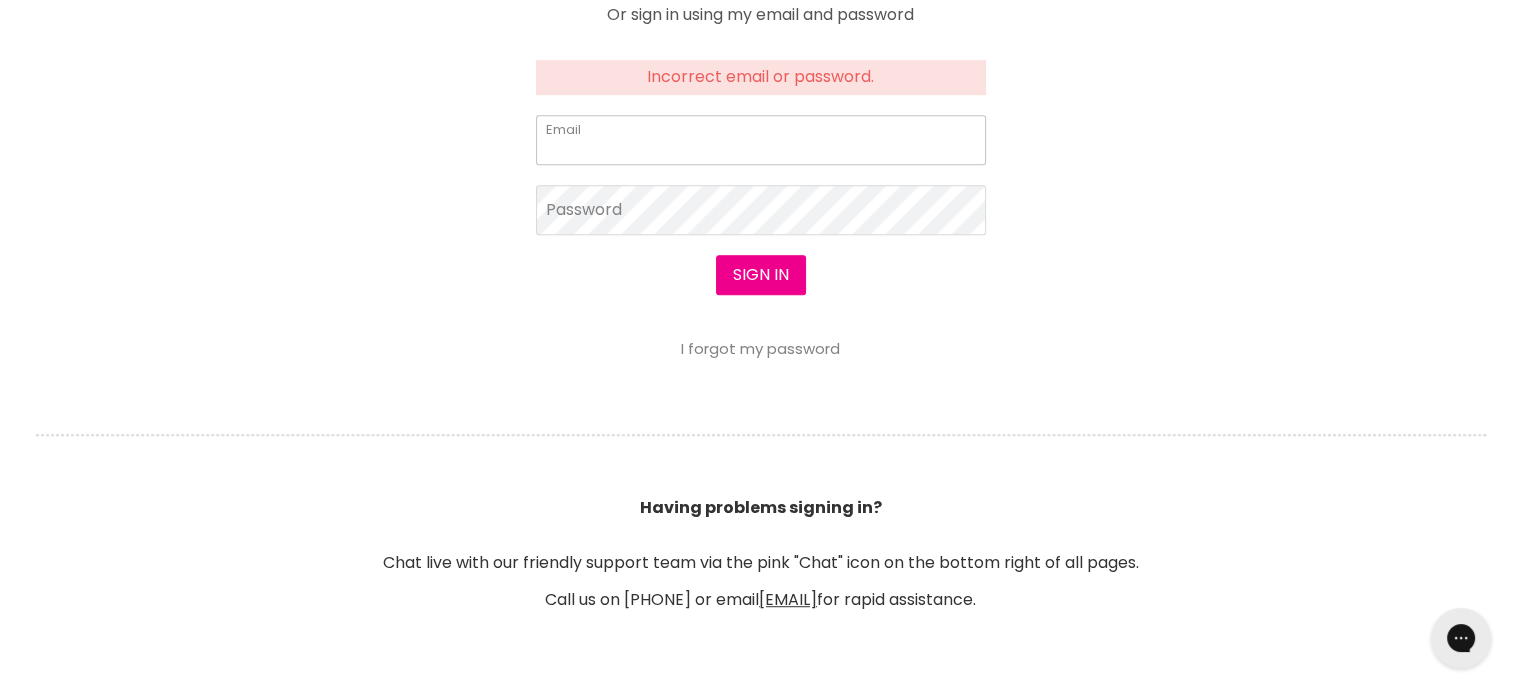 click on "Email" at bounding box center (761, 140) 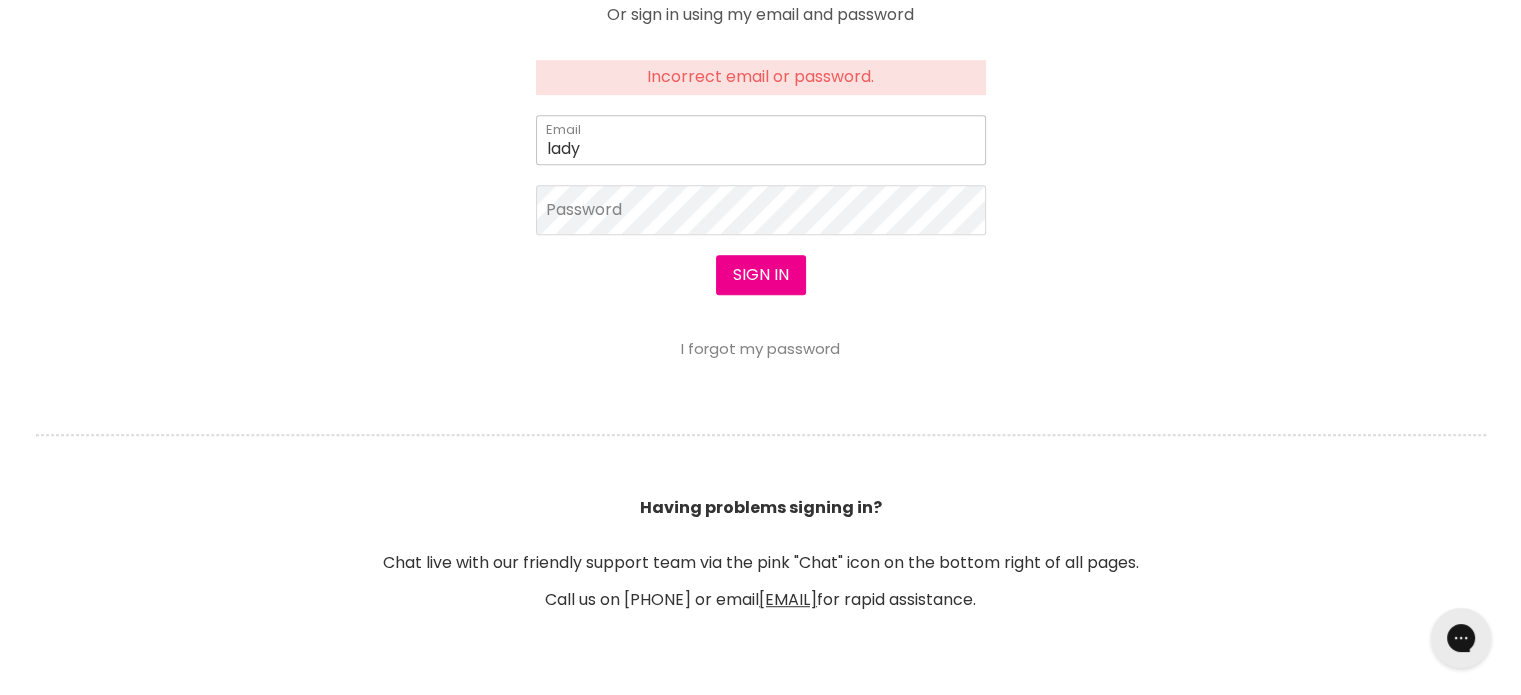 type on "[EMAIL]" 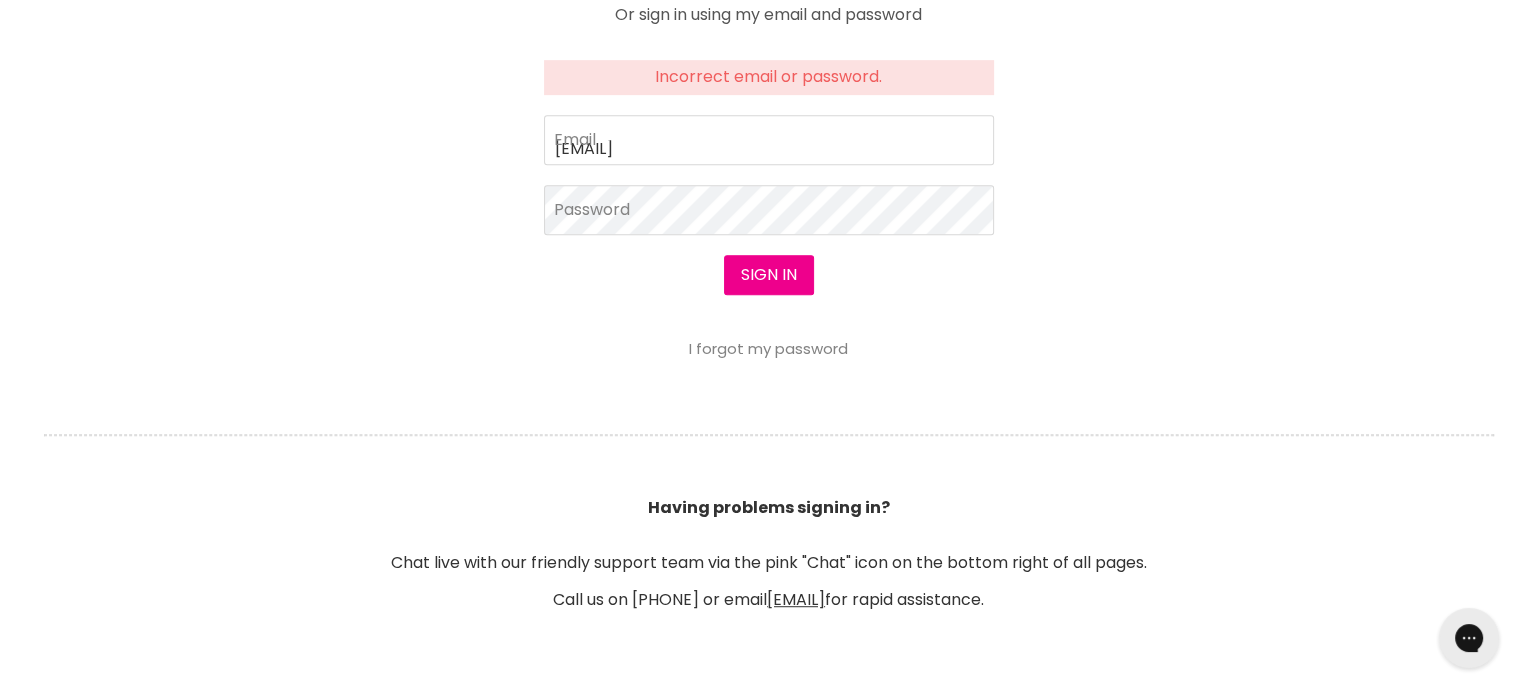 scroll, scrollTop: 1001, scrollLeft: 0, axis: vertical 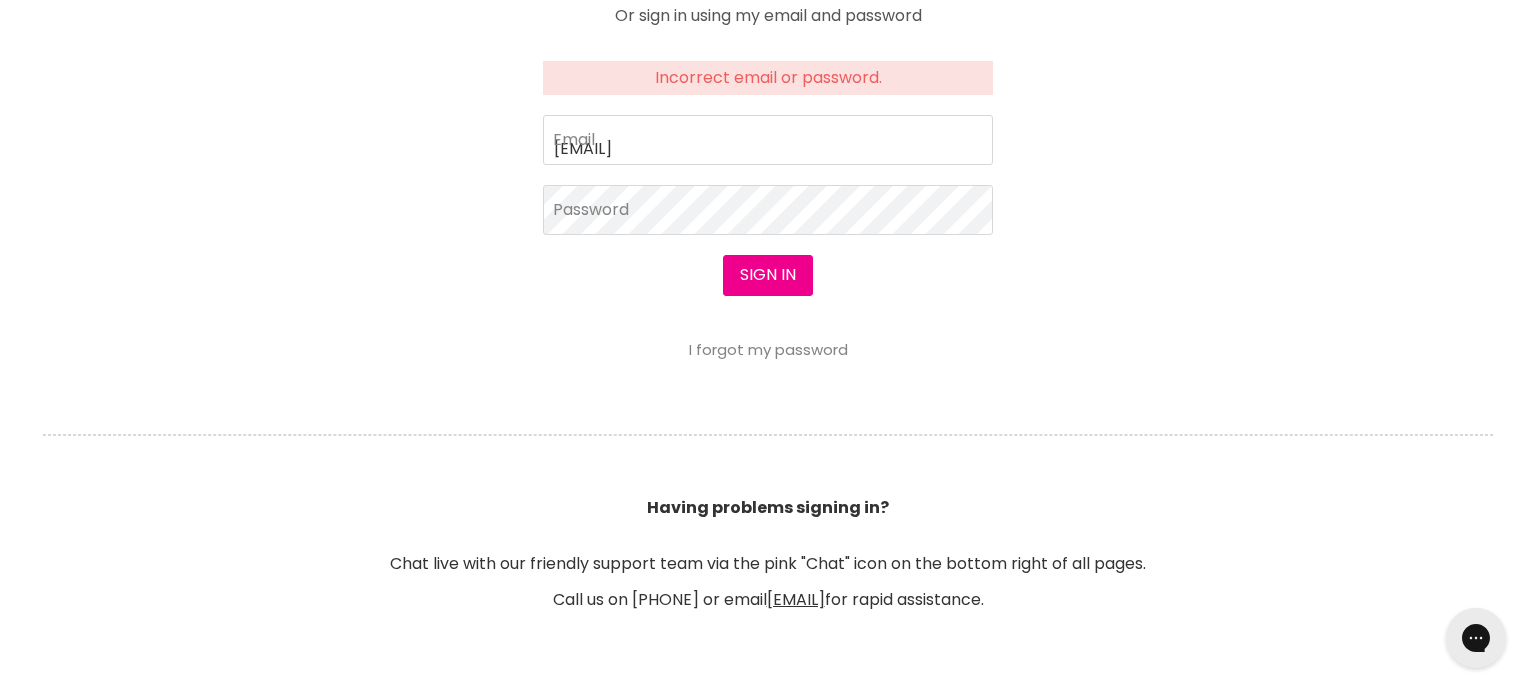 click on "Shop" at bounding box center [768, 347] 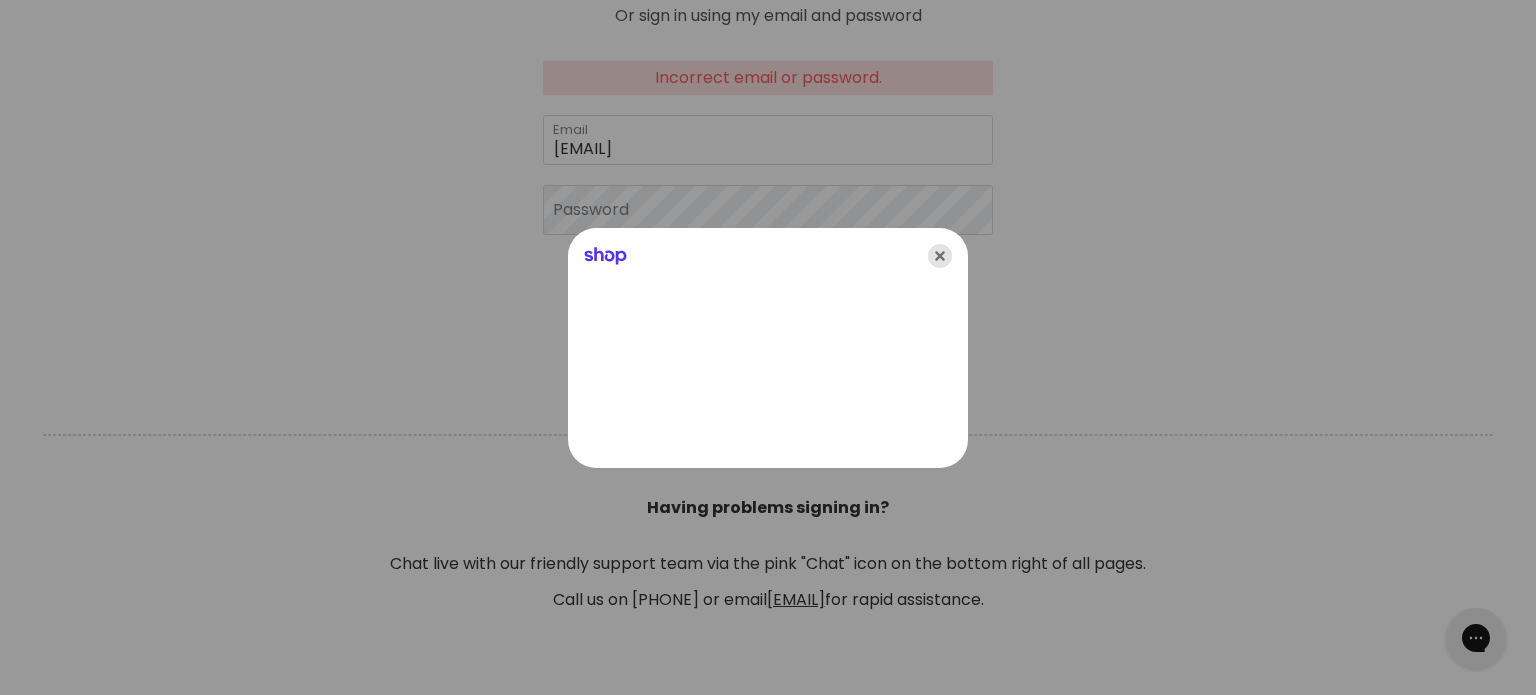 click 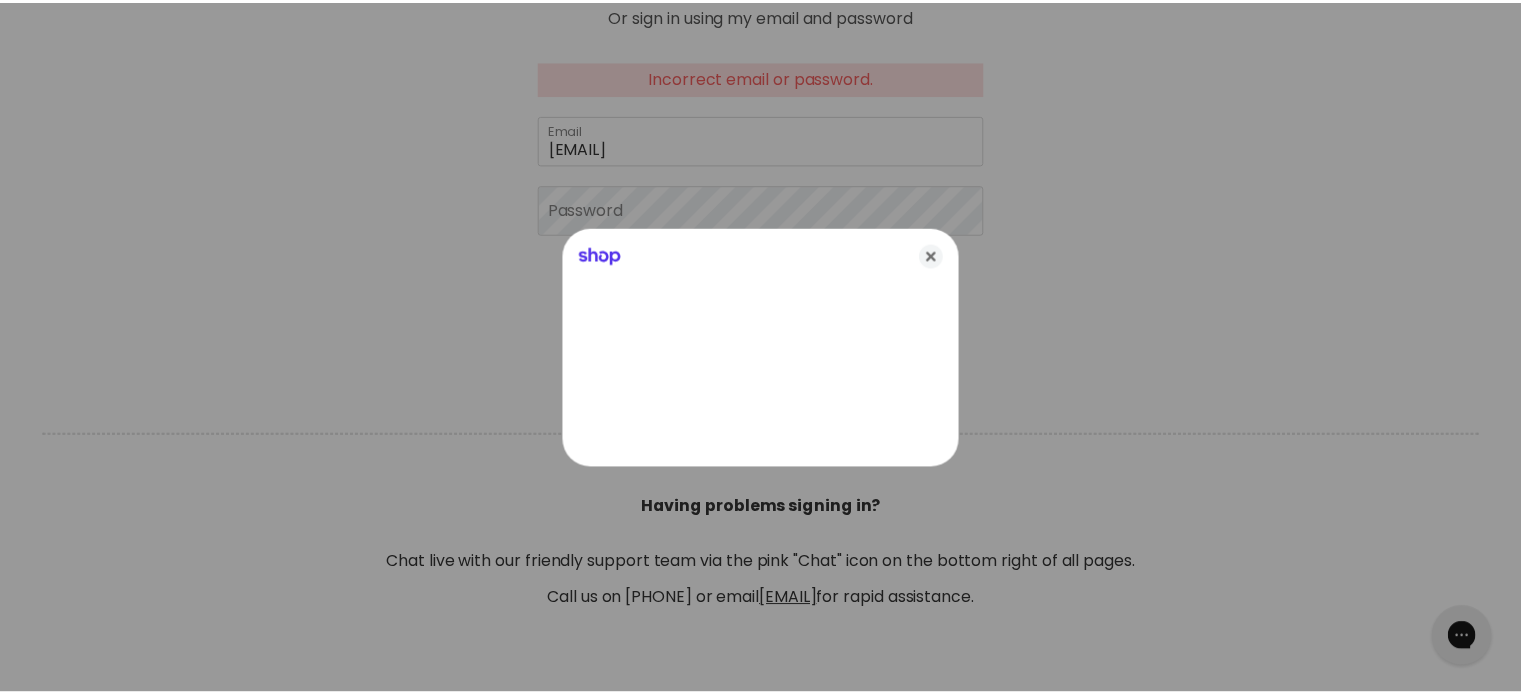 scroll, scrollTop: 1000, scrollLeft: 0, axis: vertical 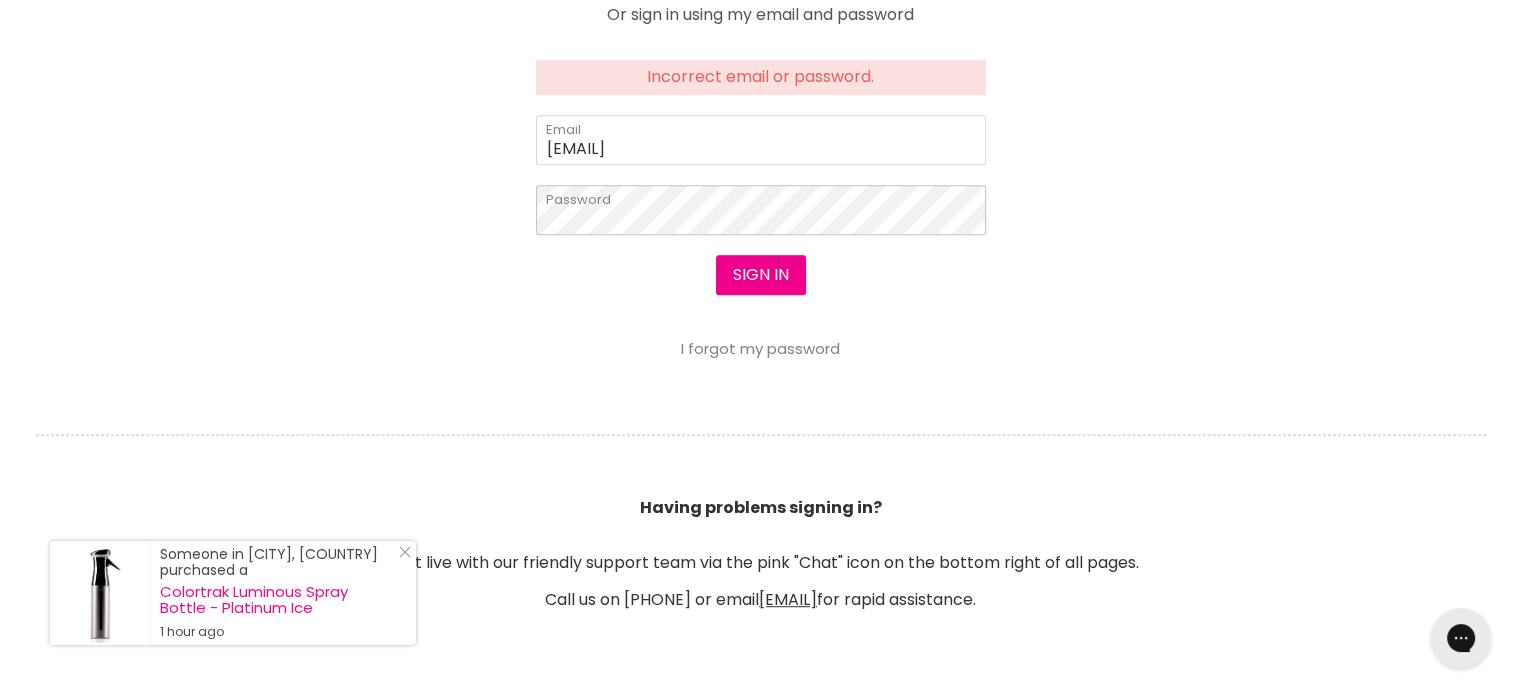 click on "Sign in" at bounding box center [761, 275] 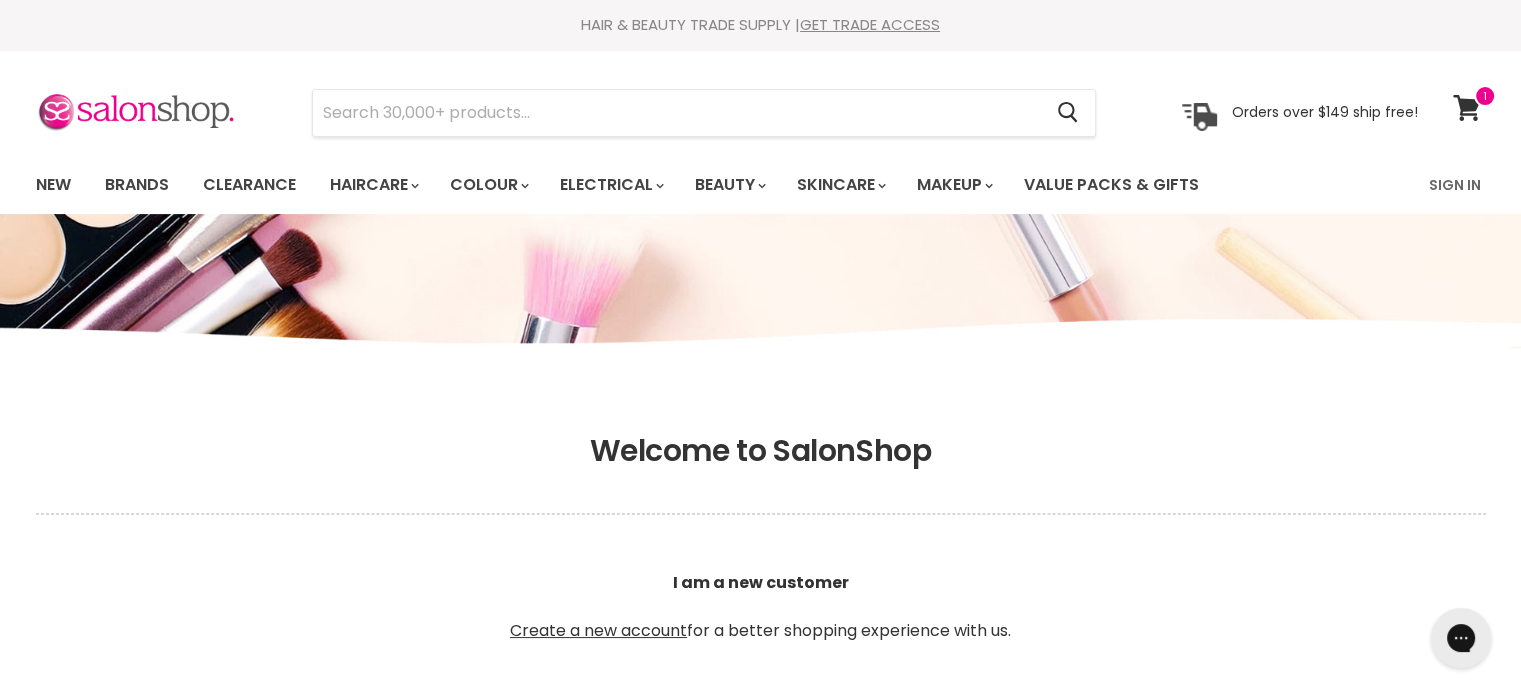 scroll, scrollTop: 0, scrollLeft: 0, axis: both 